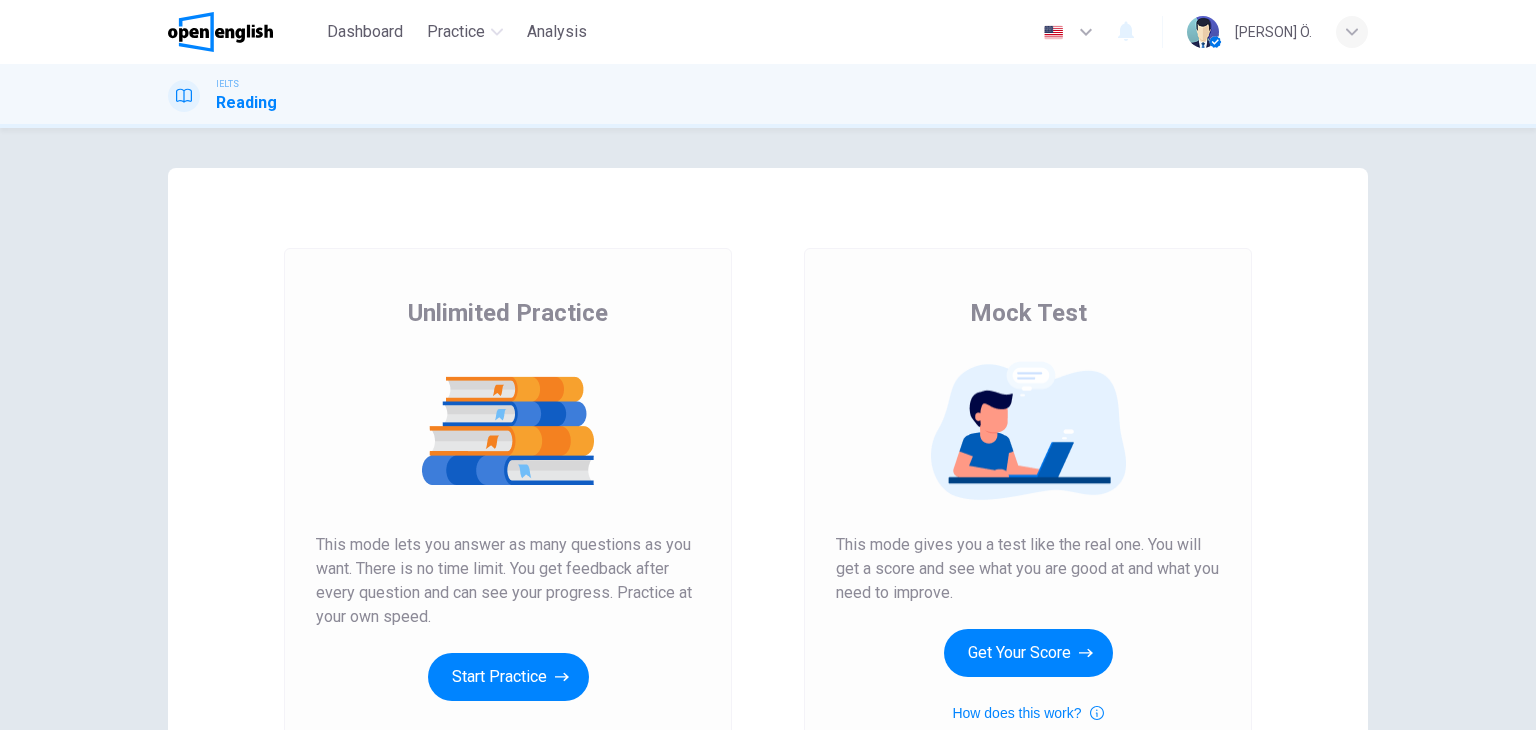 scroll, scrollTop: 0, scrollLeft: 0, axis: both 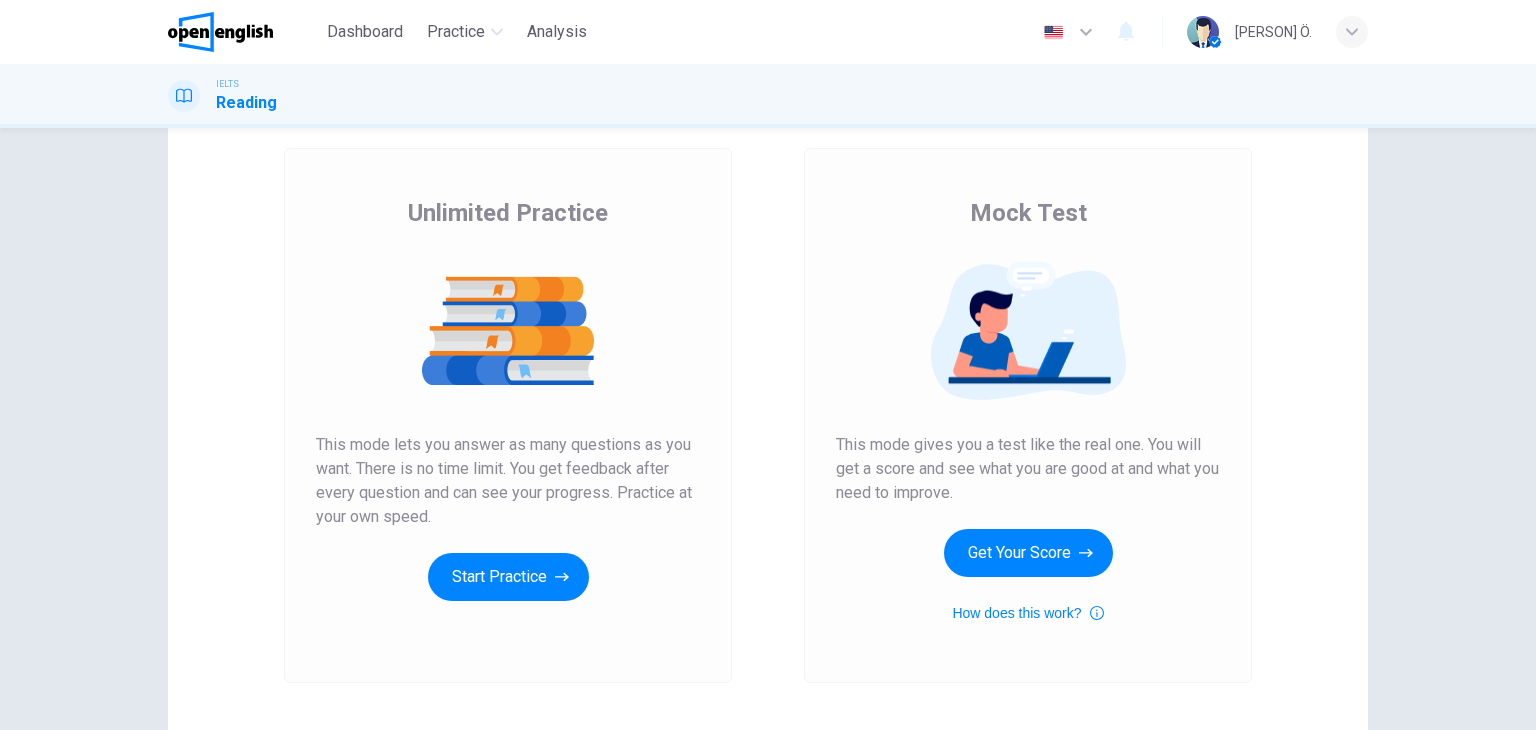 drag, startPoint x: 1144, startPoint y: 447, endPoint x: 1260, endPoint y: 465, distance: 117.388245 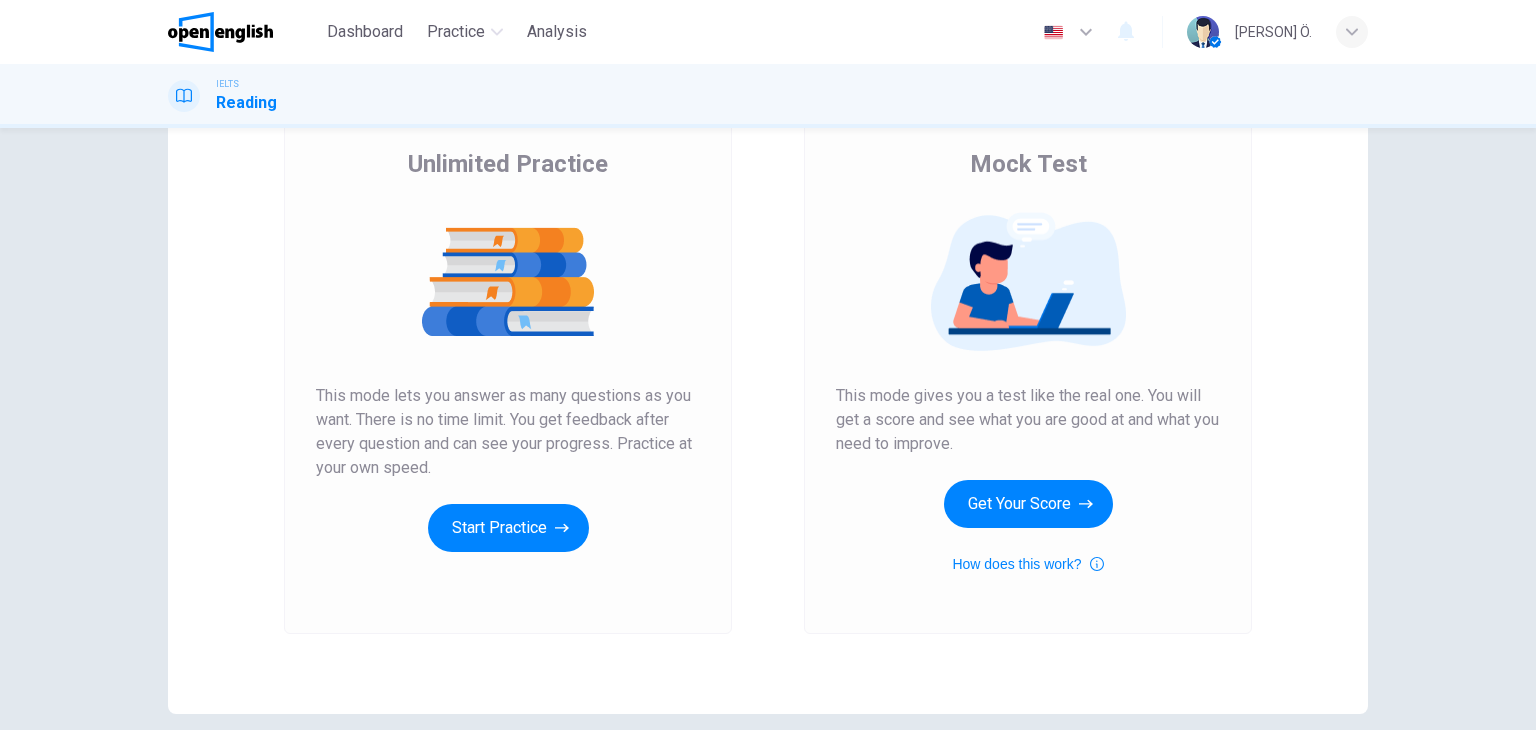 scroll, scrollTop: 200, scrollLeft: 0, axis: vertical 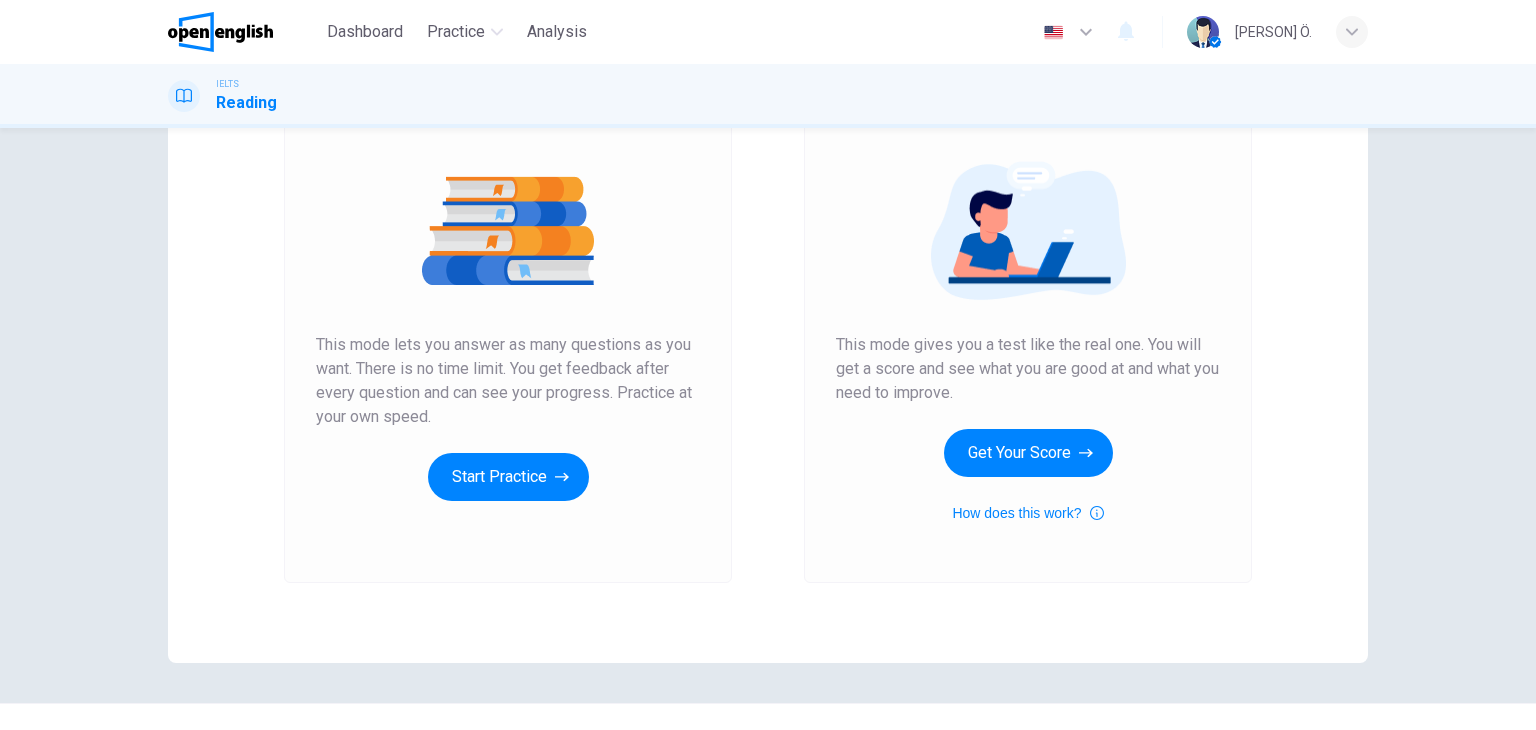 drag, startPoint x: 556, startPoint y: 371, endPoint x: 697, endPoint y: 368, distance: 141.0319 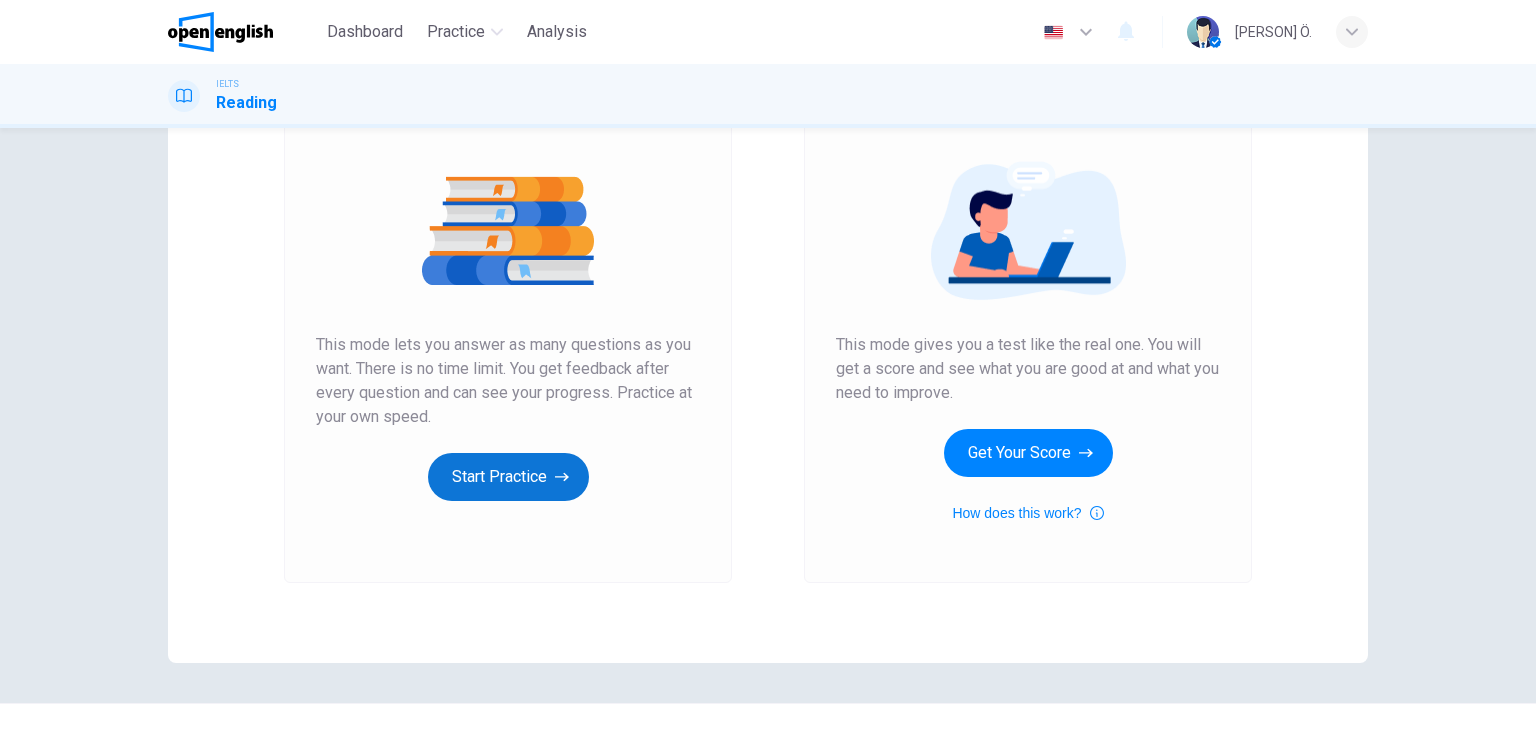 click on "Start Practice" at bounding box center [508, 477] 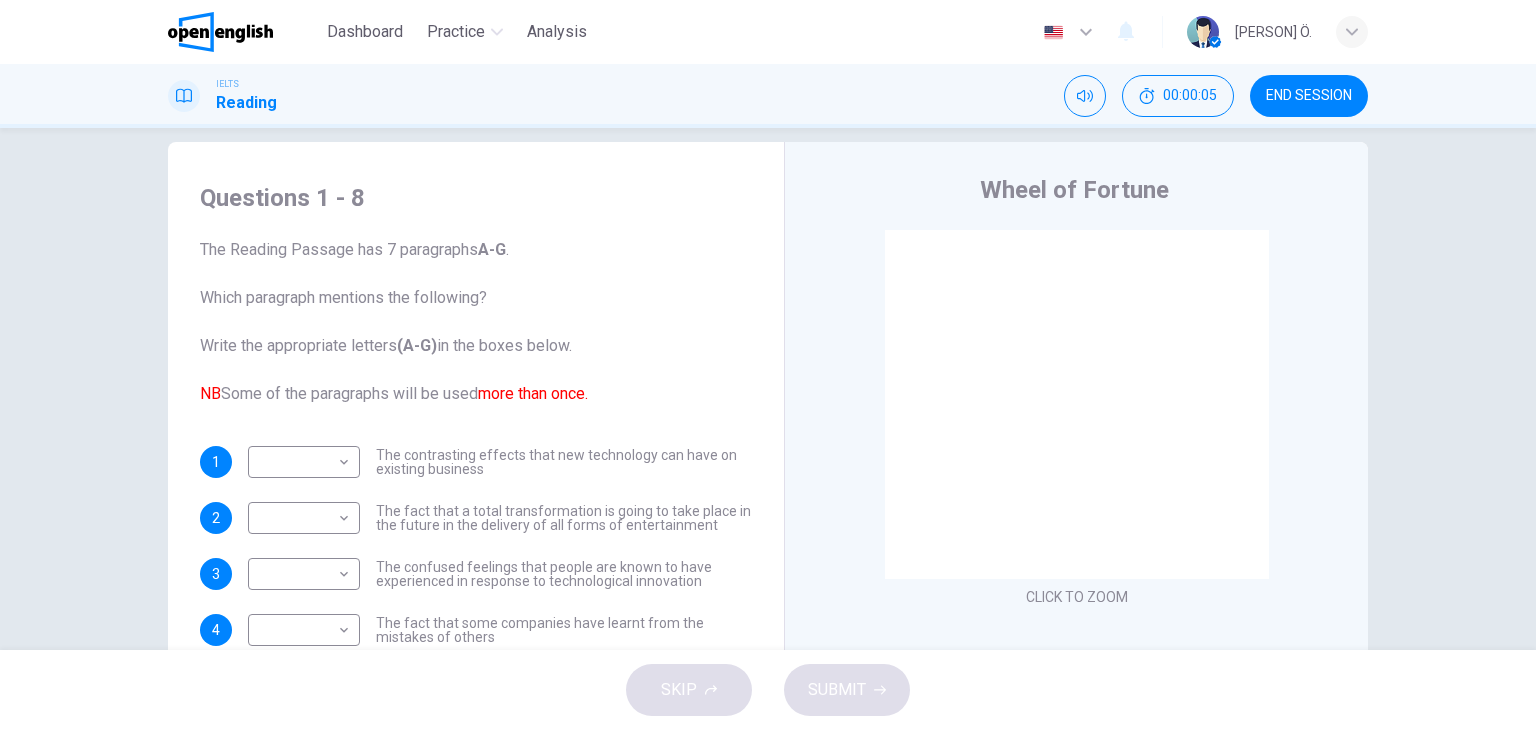scroll, scrollTop: 0, scrollLeft: 0, axis: both 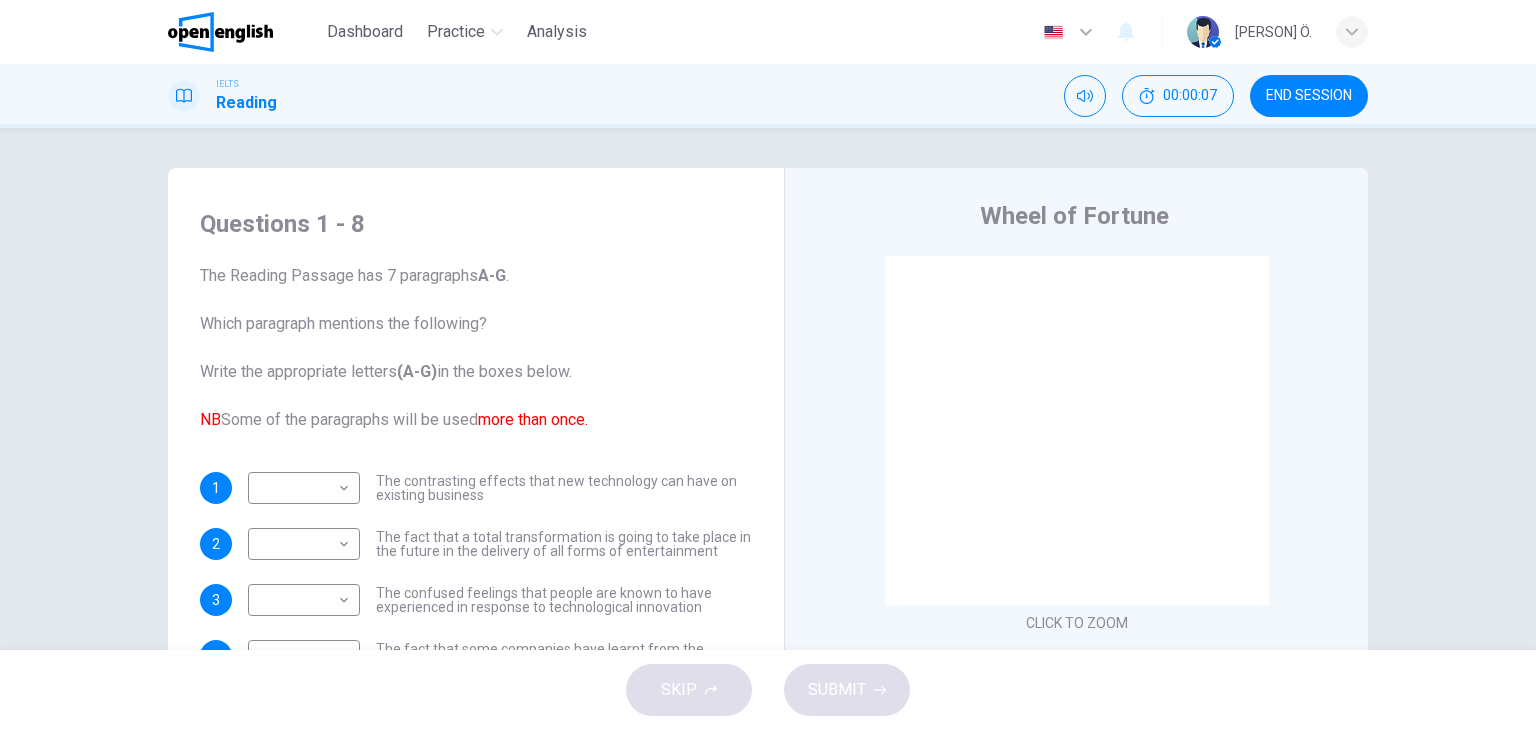 drag, startPoint x: 239, startPoint y: 285, endPoint x: 360, endPoint y: 281, distance: 121.0661 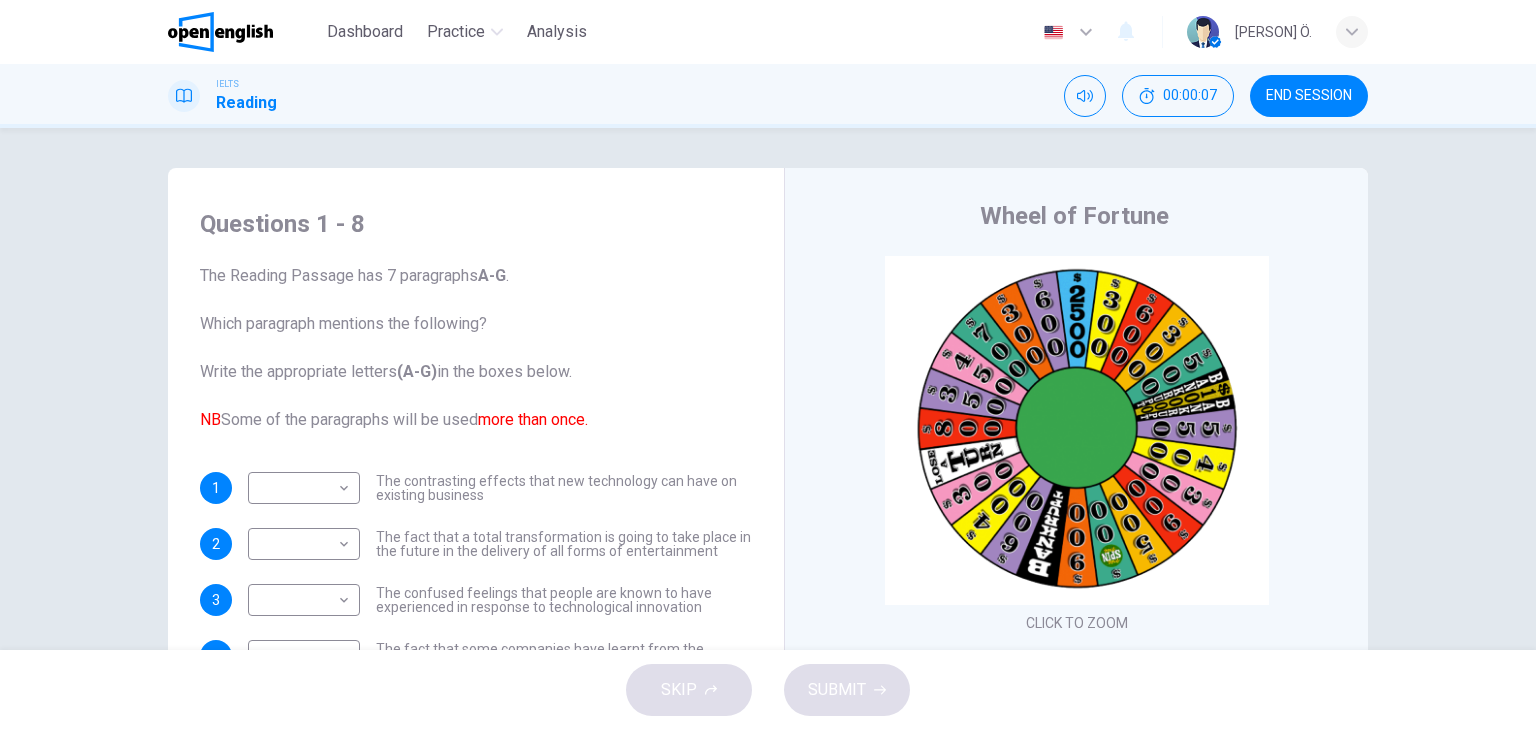 click on "The Reading Passage has 7 paragraphs  A-G .
Which paragraph mentions the following?
Write the appropriate letters  (A-G)  in the boxes below.
NB  Some of the paragraphs will be used  more than once." at bounding box center (476, 348) 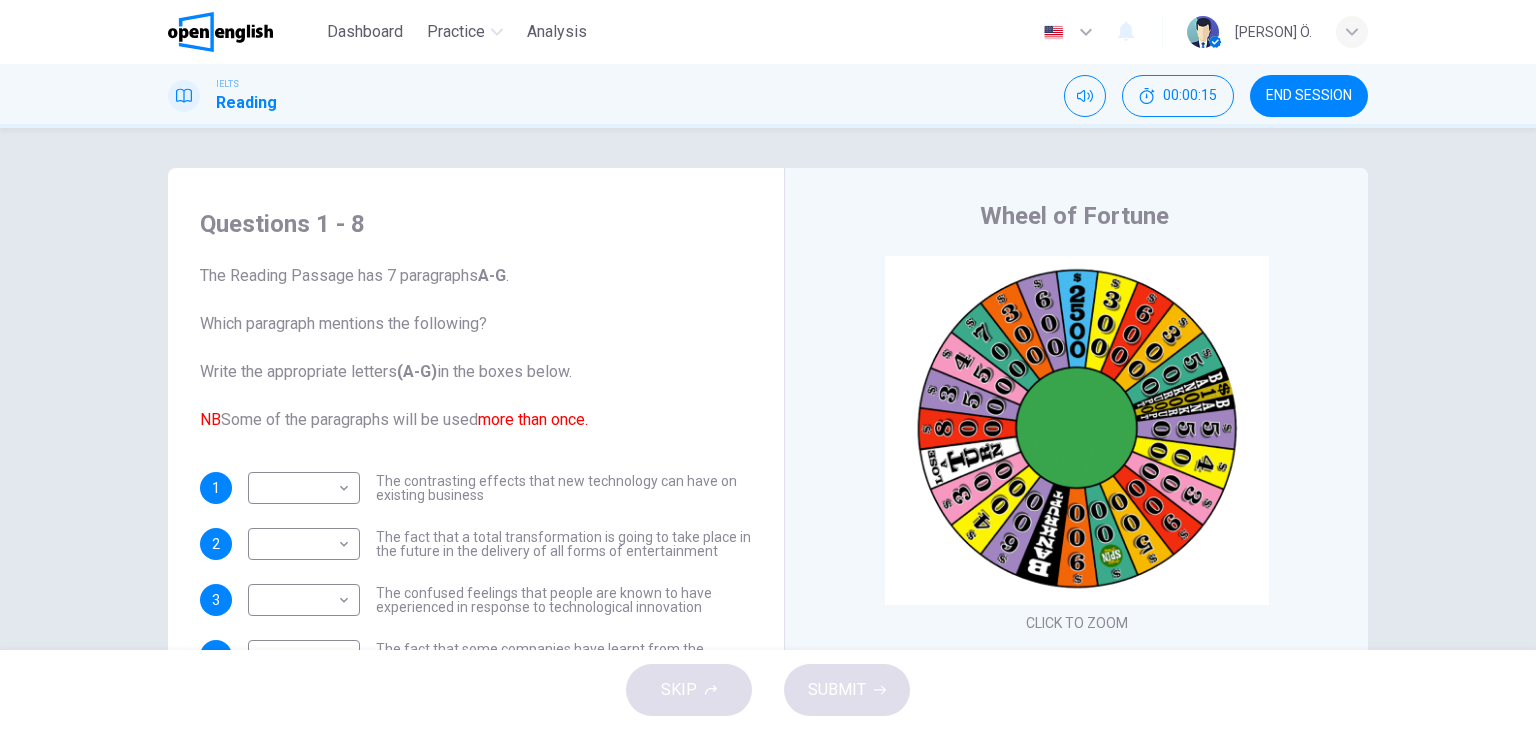 drag, startPoint x: 392, startPoint y: 372, endPoint x: 521, endPoint y: 369, distance: 129.03488 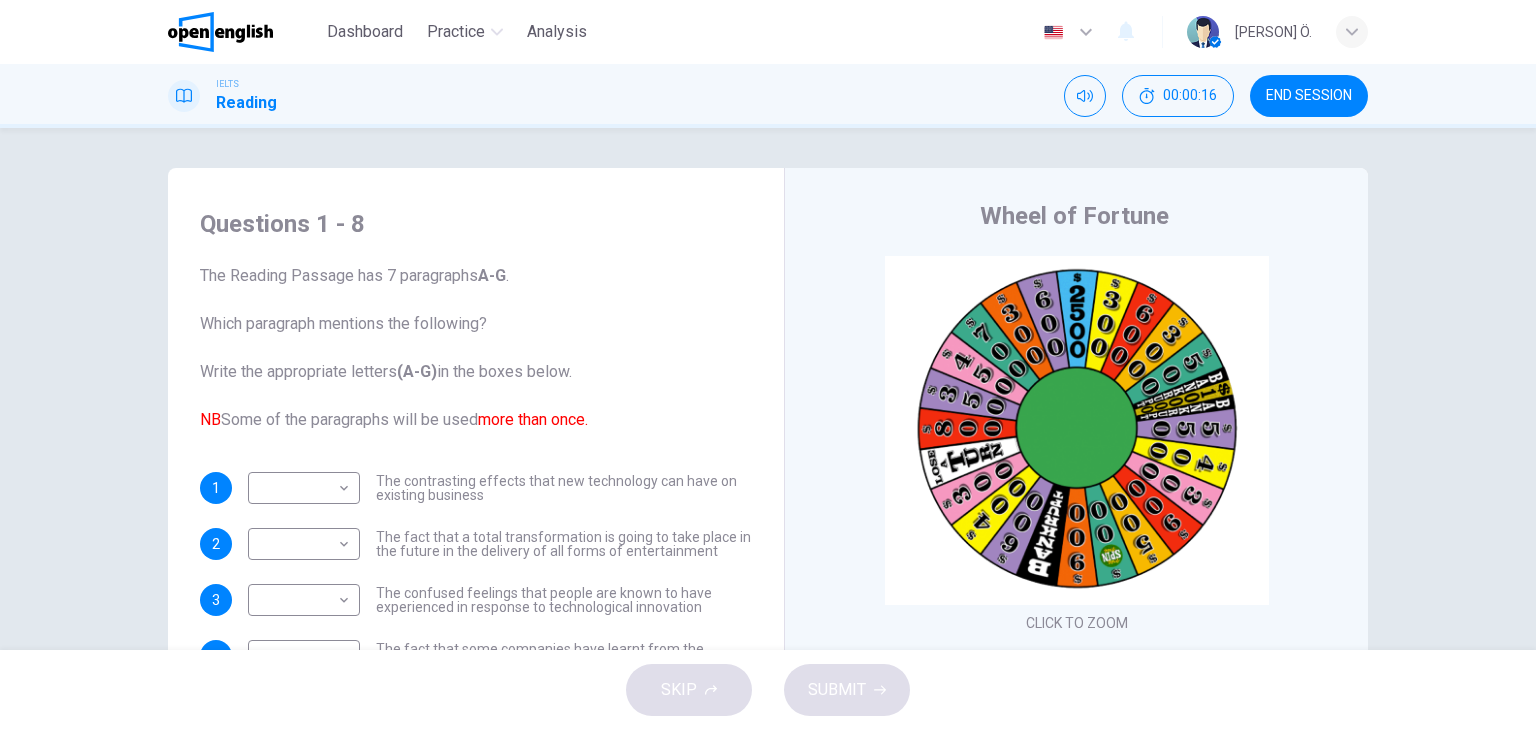 click on "IELTS Reading 00:00:16 END SESSION" at bounding box center [768, 96] 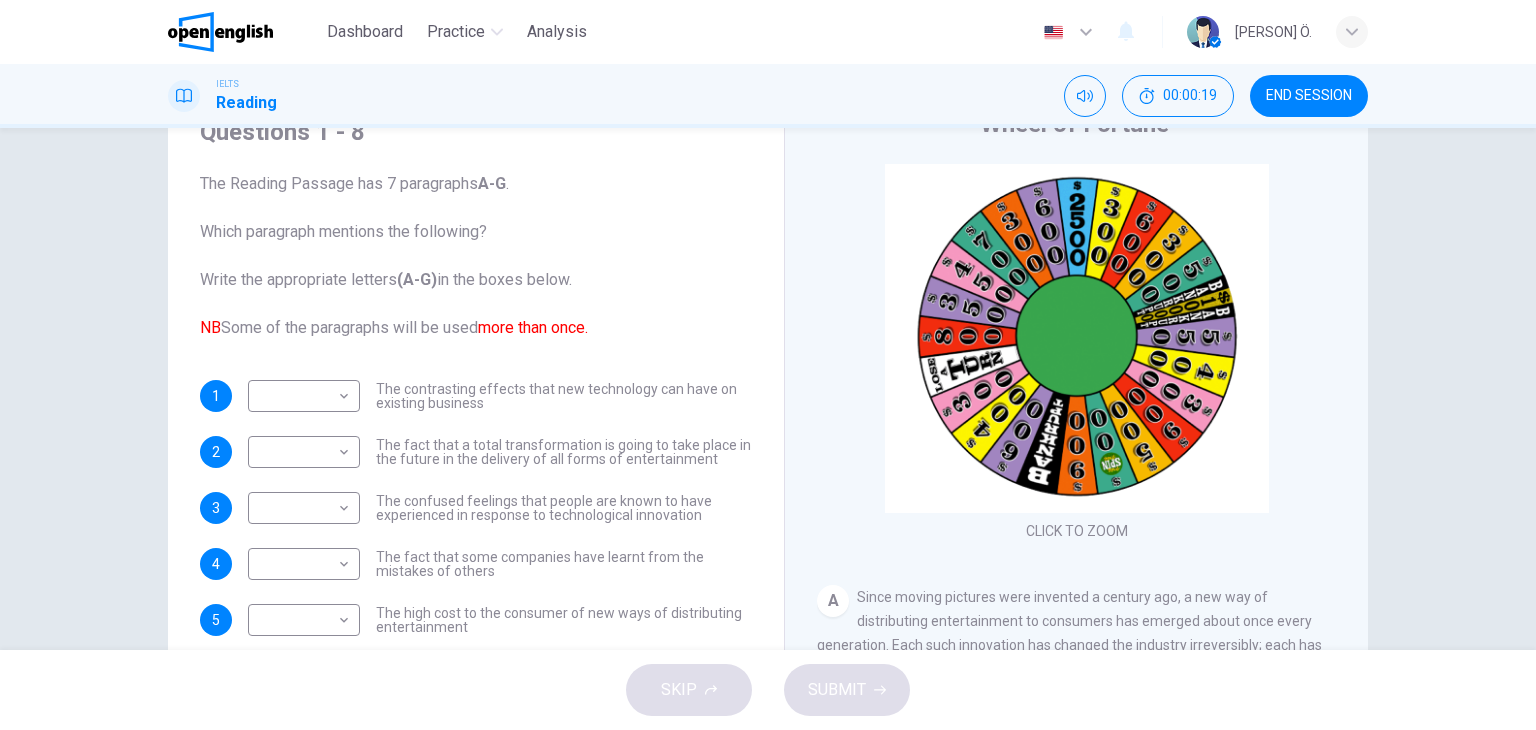 scroll, scrollTop: 100, scrollLeft: 0, axis: vertical 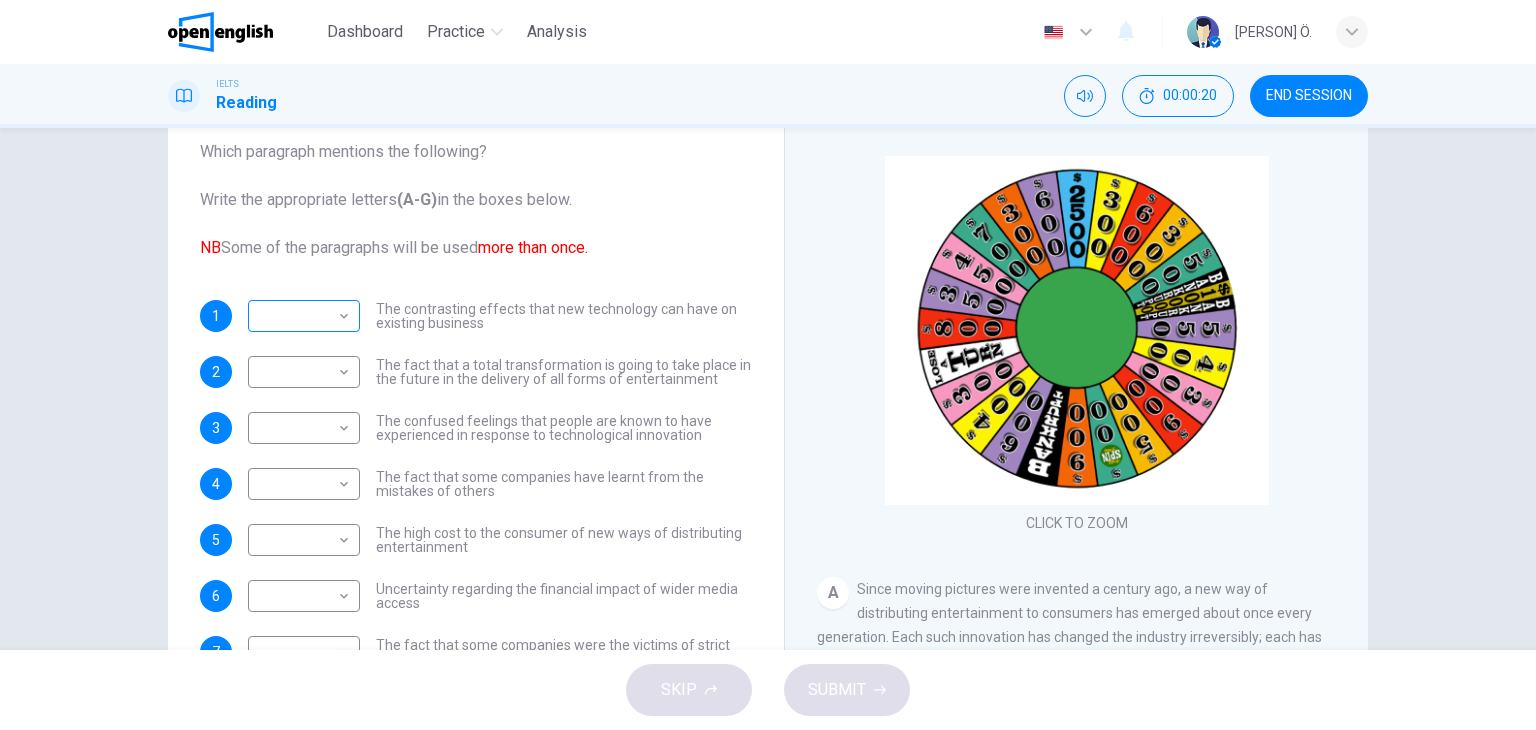 click on "This site uses cookies, as explained in our  Privacy Policy . If you agree to the use of cookies, please click the Accept button and continue to browse our site.   Privacy Policy Accept This site uses cookies, as explained in our  Privacy Policy . If you agree to the use of cookies, please click the Accept button and continue to browse our site.   Privacy Policy Accept Dashboard Practice Analysis English ** ​ [PERSON] can Ö. IELTS Reading 00:00:20 END SESSION Questions 1 - 8 The Reading Passage has 7 paragraphs  A-G .
Which paragraph mentions the following?
Write the appropriate letters  (A-G)  in the boxes below.
NB  Some of the paragraphs will be used  more than once. 1 ​ ​ The contrasting effects that new technology can have on existing business 2 ​ ​ The fact that a total transformation is going to take place in the future in the delivery of all forms of entertainment 3 ​ ​ The confused feelings that people are known to have experienced in response to technological innovation 4 ​ ​ 5" at bounding box center [768, 365] 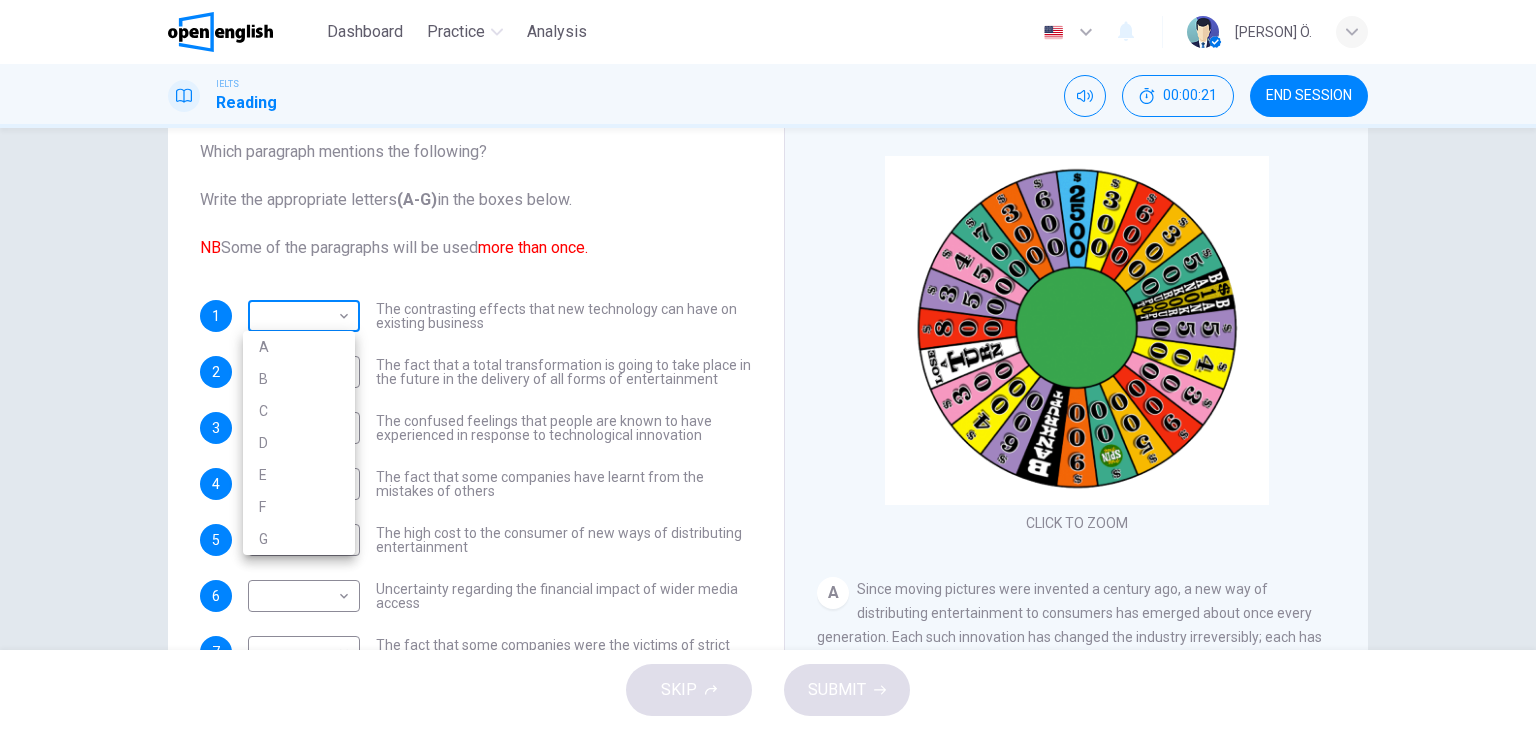 click at bounding box center [768, 365] 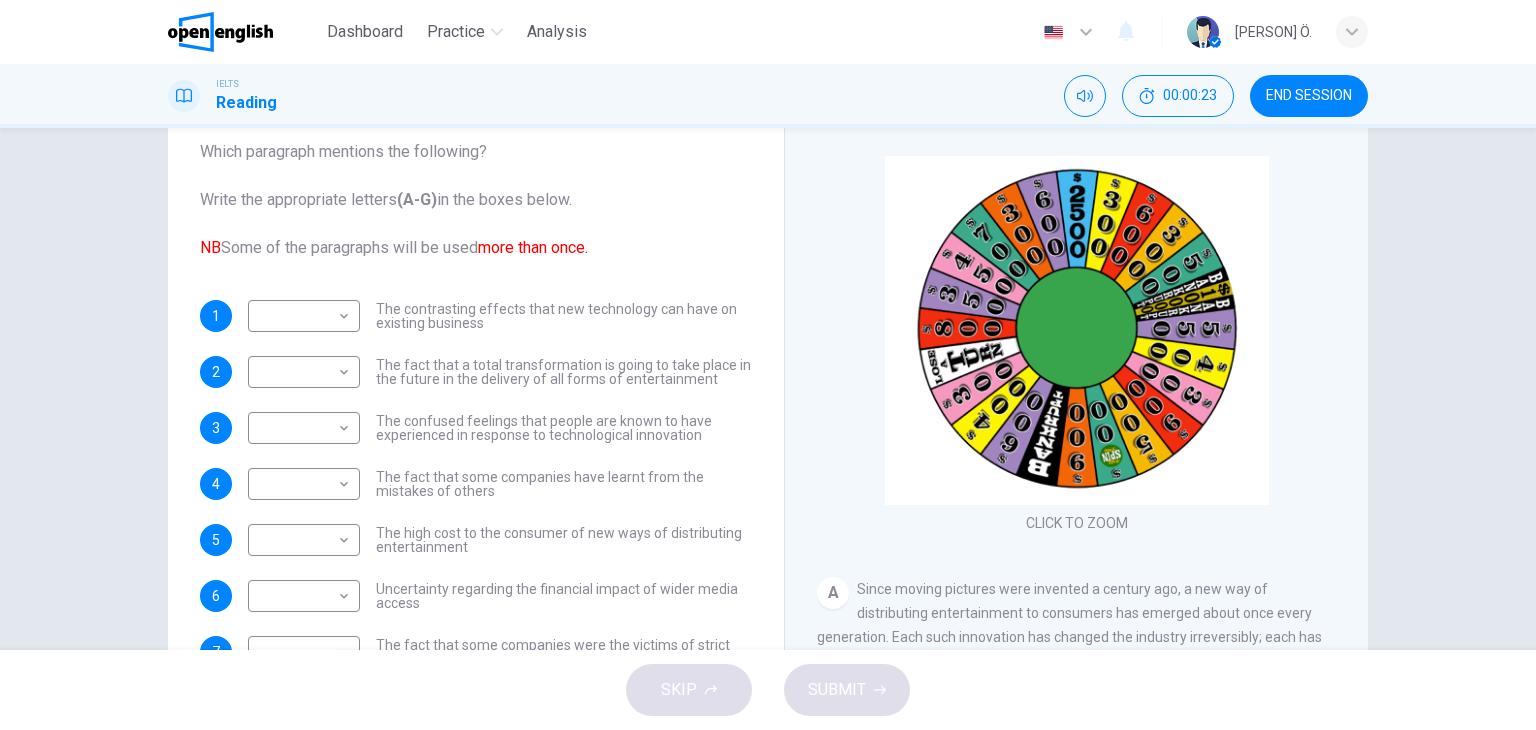 drag, startPoint x: 463, startPoint y: 305, endPoint x: 608, endPoint y: 304, distance: 145.00345 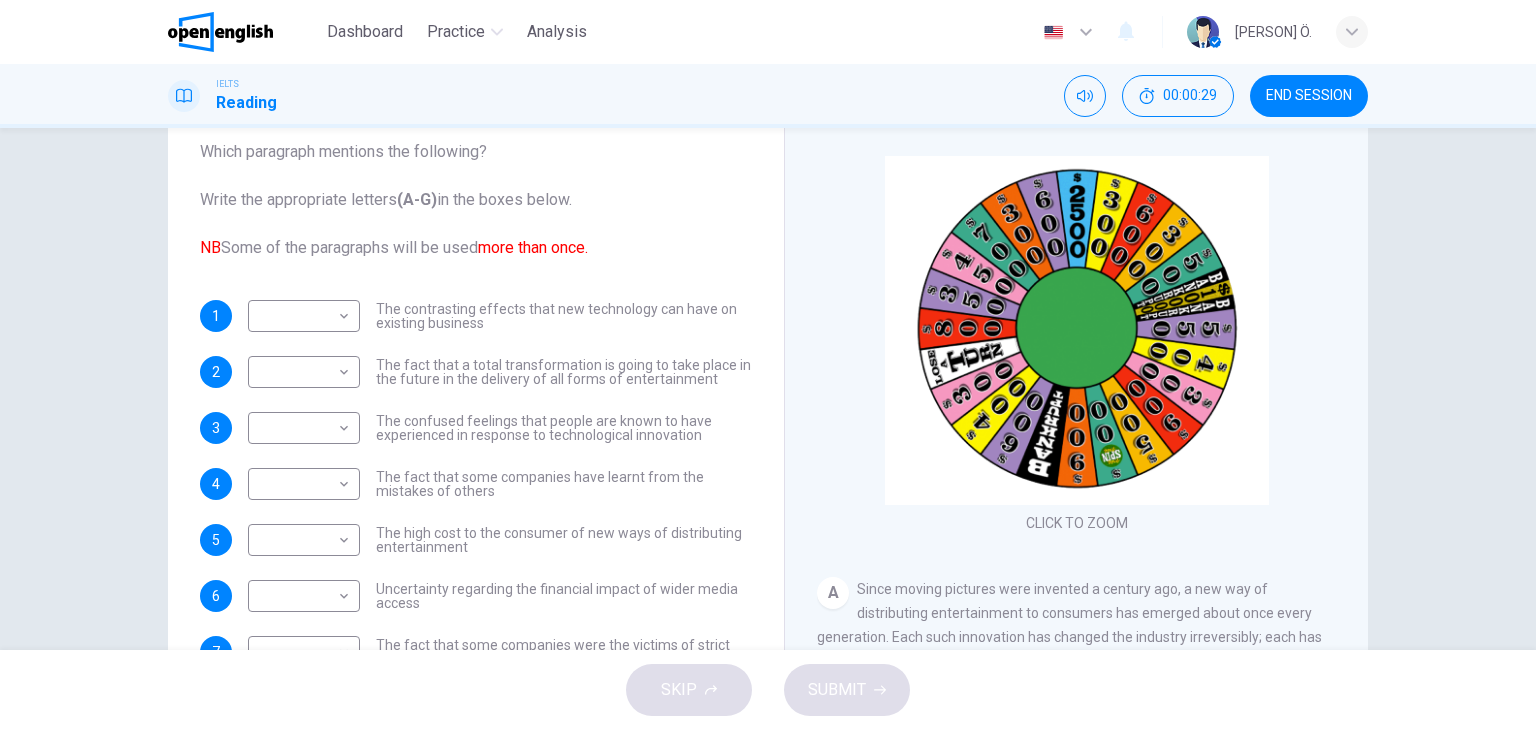 click on "The contrasting effects that new technology can have on existing business" at bounding box center [564, 316] 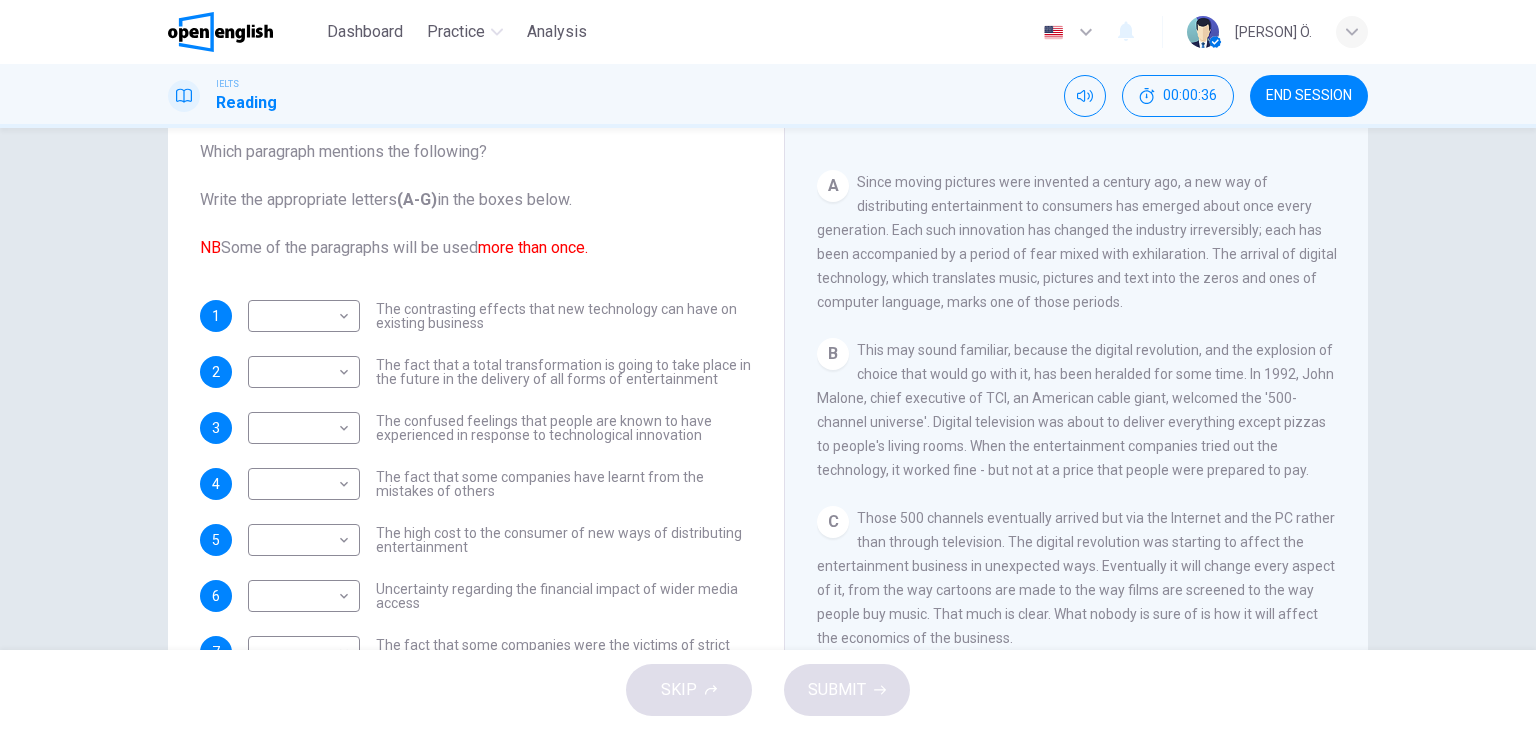 scroll, scrollTop: 400, scrollLeft: 0, axis: vertical 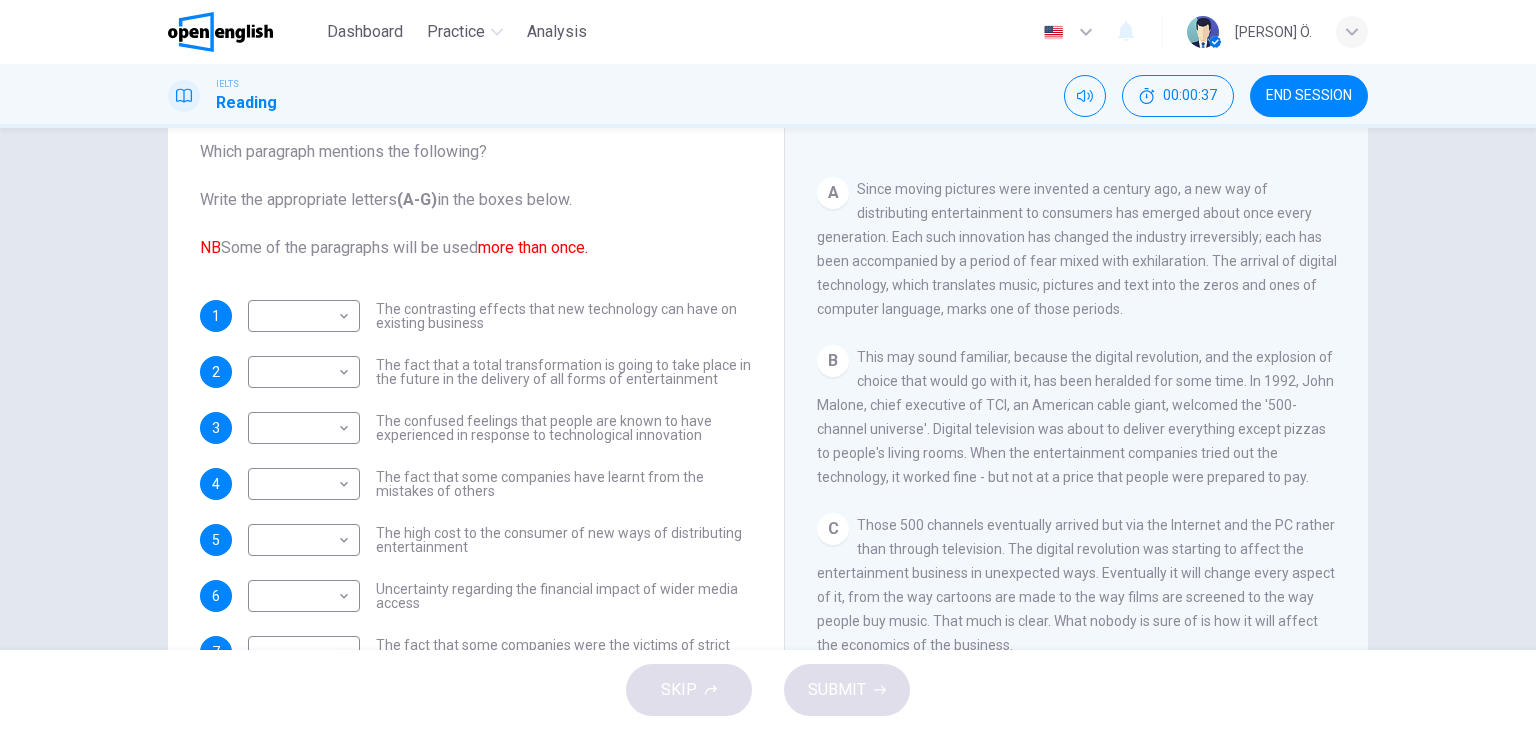 drag, startPoint x: 860, startPoint y: 189, endPoint x: 1044, endPoint y: 197, distance: 184.17383 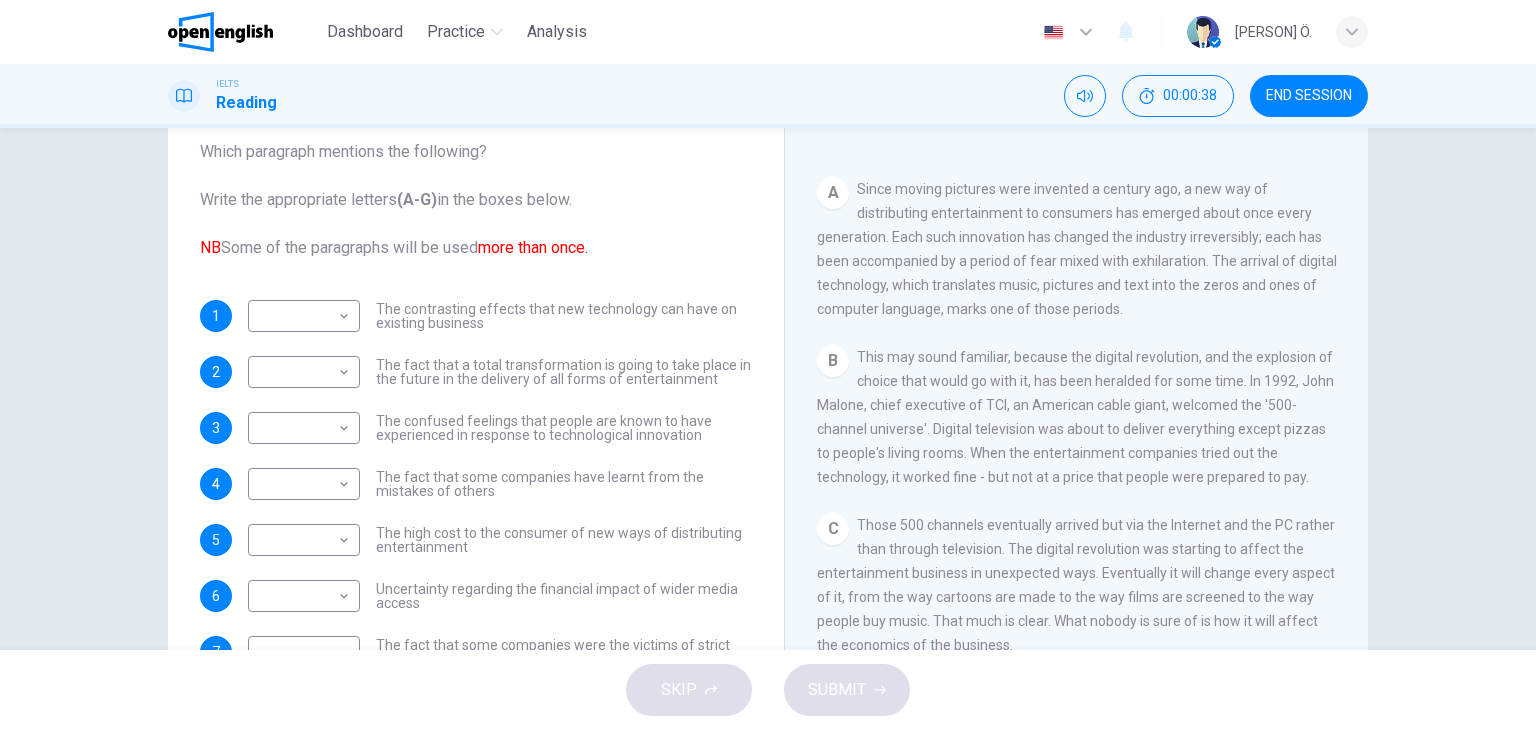click on "Since moving pictures were invented a century ago, a new way of distributing entertainment to consumers has emerged about once every generation. Each such innovation has changed the industry irreversibly; each has been accompanied by a period of fear mixed with exhilaration. The arrival of digital technology, which translates music, pictures and text into the zeros and ones of computer language, marks one of those periods." at bounding box center (1077, 249) 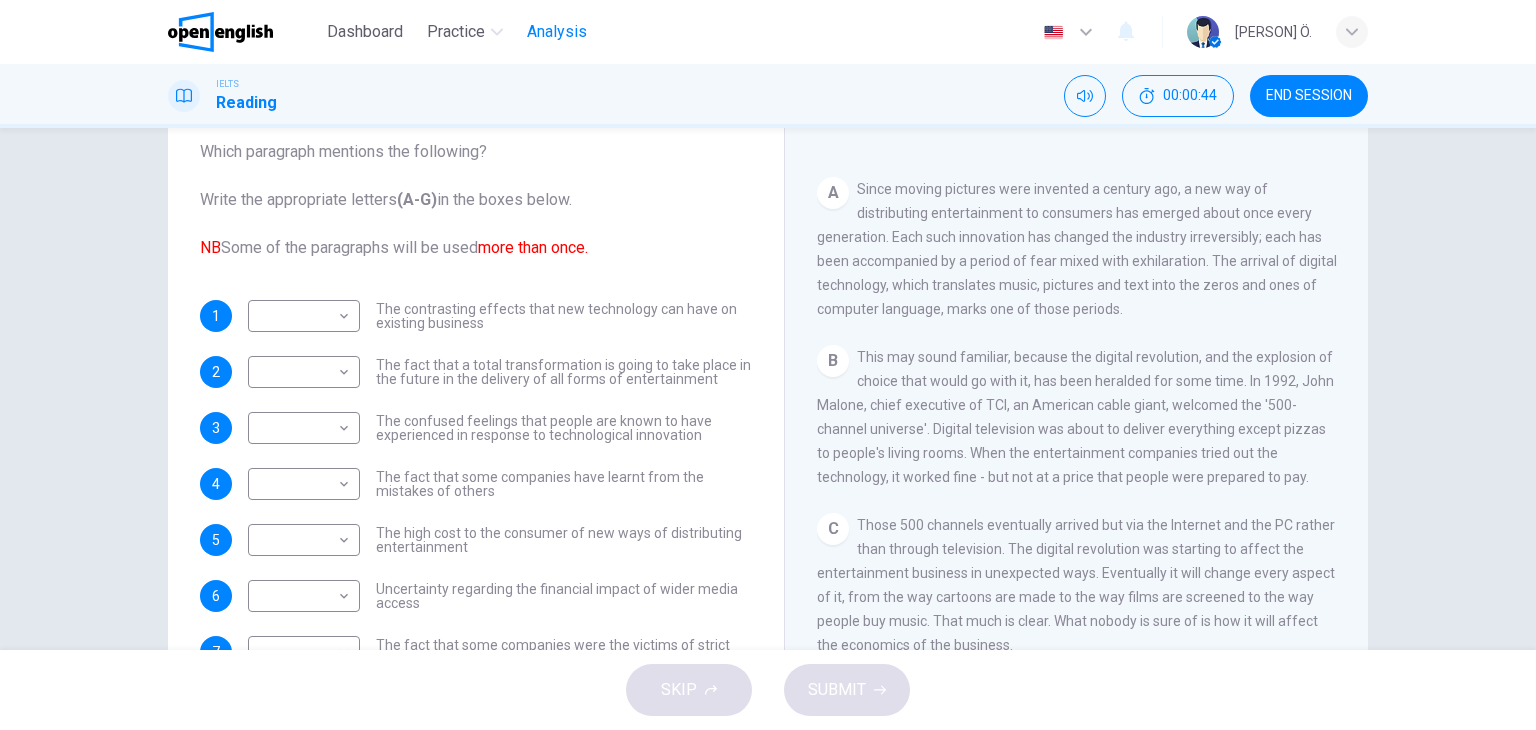 click on "Analysis" at bounding box center (557, 32) 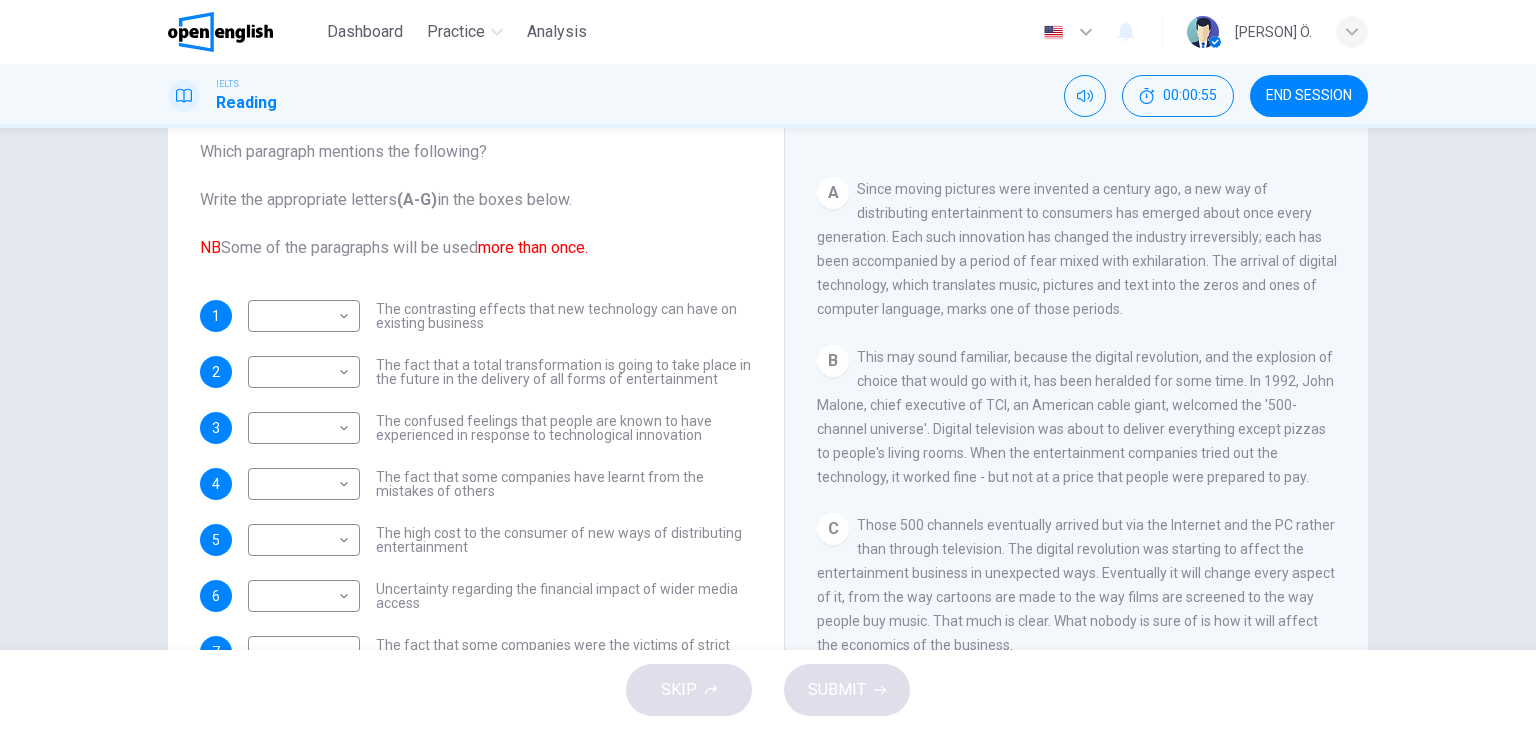 type 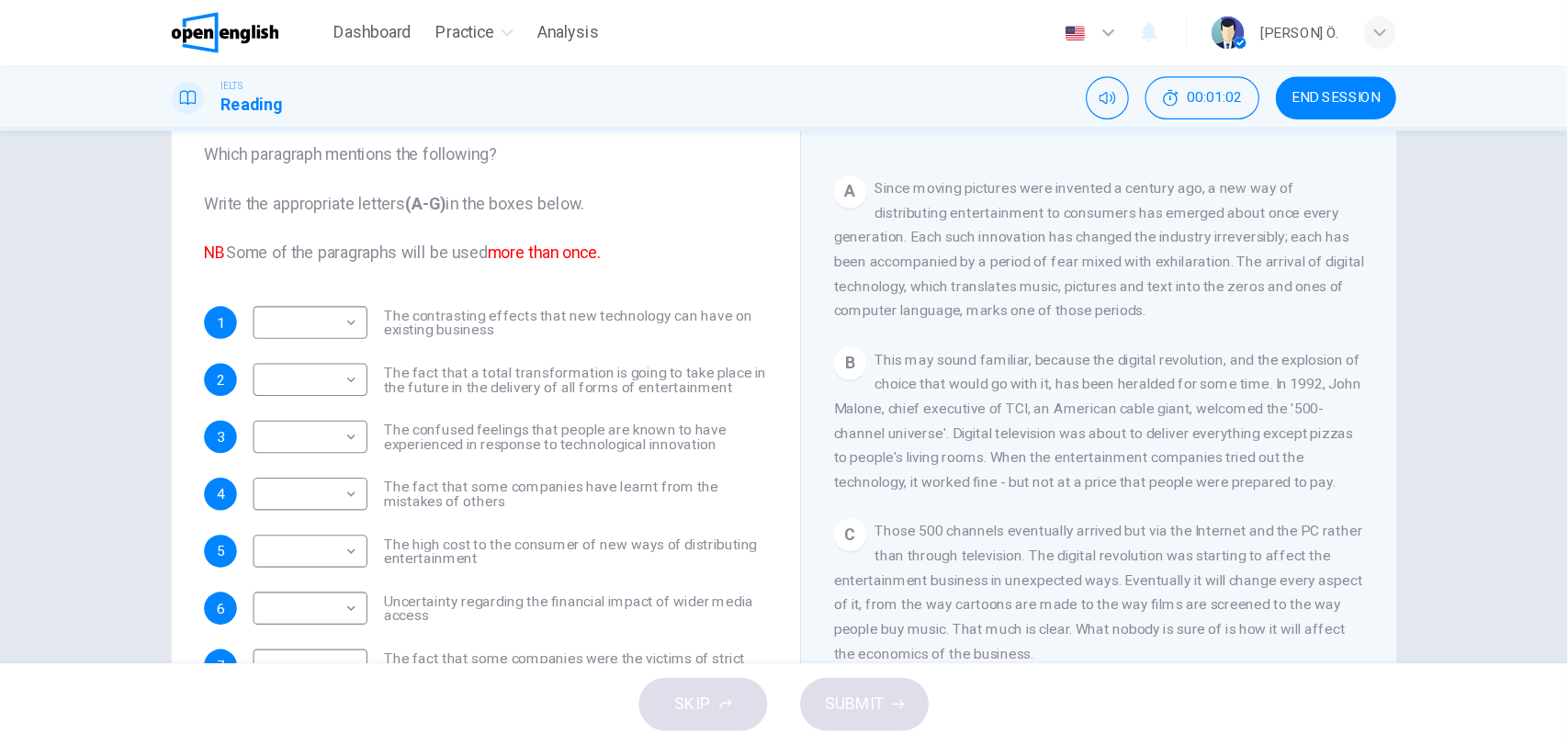 scroll, scrollTop: 367, scrollLeft: 0, axis: vertical 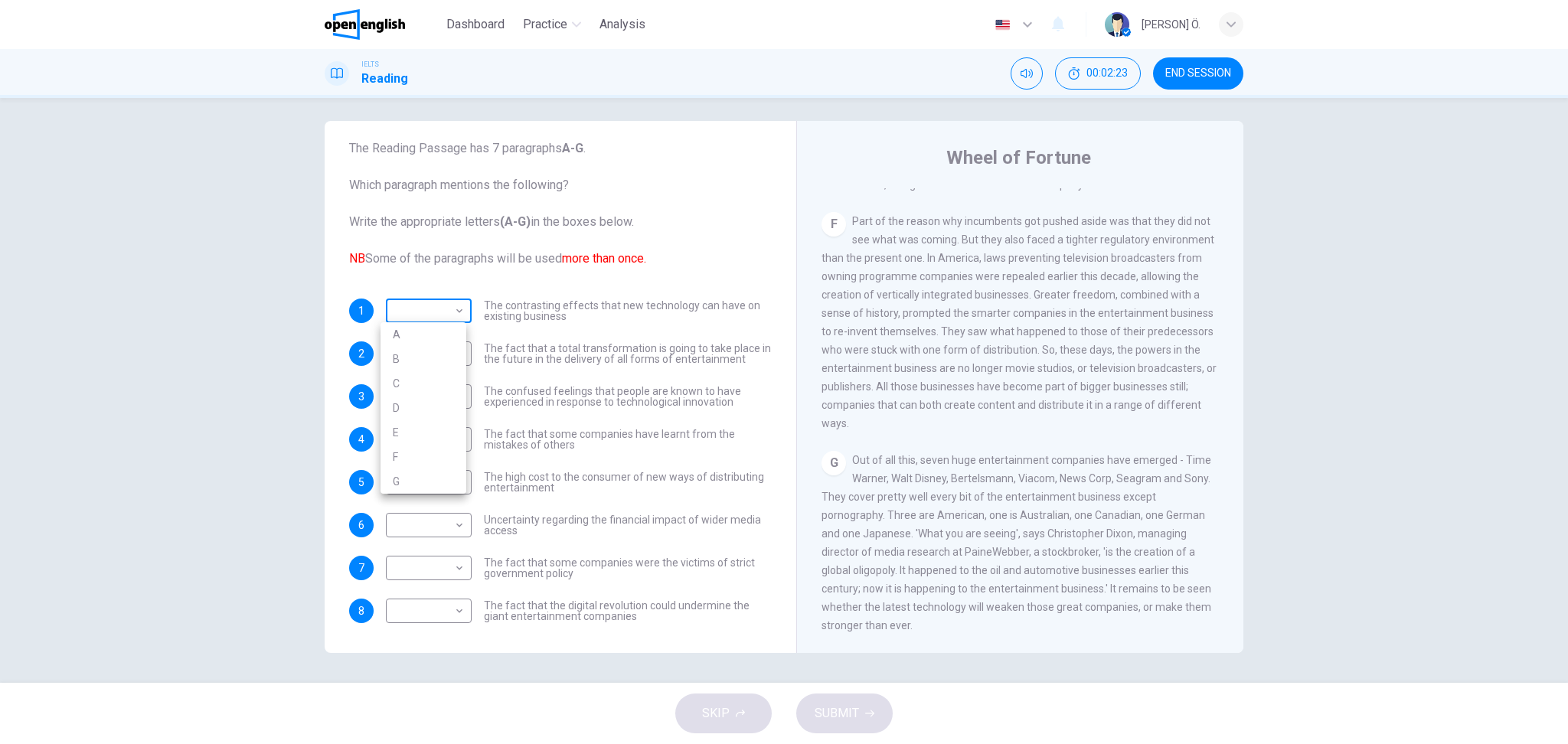 click on "This site uses cookies, as explained in our  Privacy Policy . If you agree to the use of cookies, please click the Accept button and continue to browse our site.   Privacy Policy Accept This site uses cookies, as explained in our  Privacy Policy . If you agree to the use of cookies, please click the Accept button and continue to browse our site.   Privacy Policy Accept Dashboard Practice Analysis English ** ​ [PERSON] Ö. IELTS Reading 00:02:23 END SESSION Questions 1 - 8 The Reading Passage has 7 paragraphs  A-G .
Which paragraph mentions the following?
Write the appropriate letters  (A-G)  in the boxes below.
NB  Some of the paragraphs will be used  more than once. 1 ​ ​ The contrasting effects that new technology can have on existing business 2 ​ ​ The fact that a total transformation is going to take place in the future in the delivery of all forms of entertainment 3 ​ ​ The confused feelings that people are known to have experienced in response to technological innovation 4 ​ ​ 5" at bounding box center [784, 372] 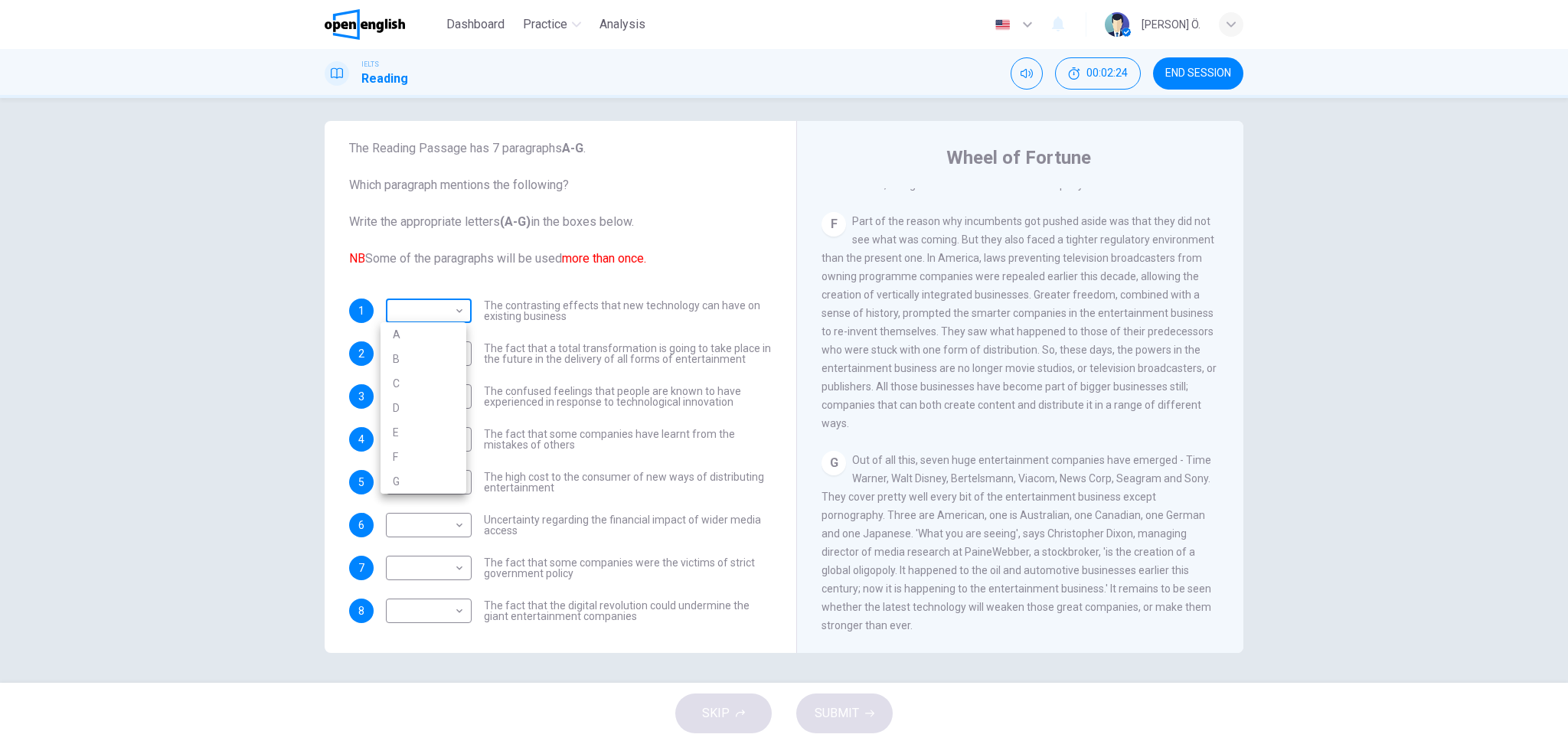 click at bounding box center (784, 372) 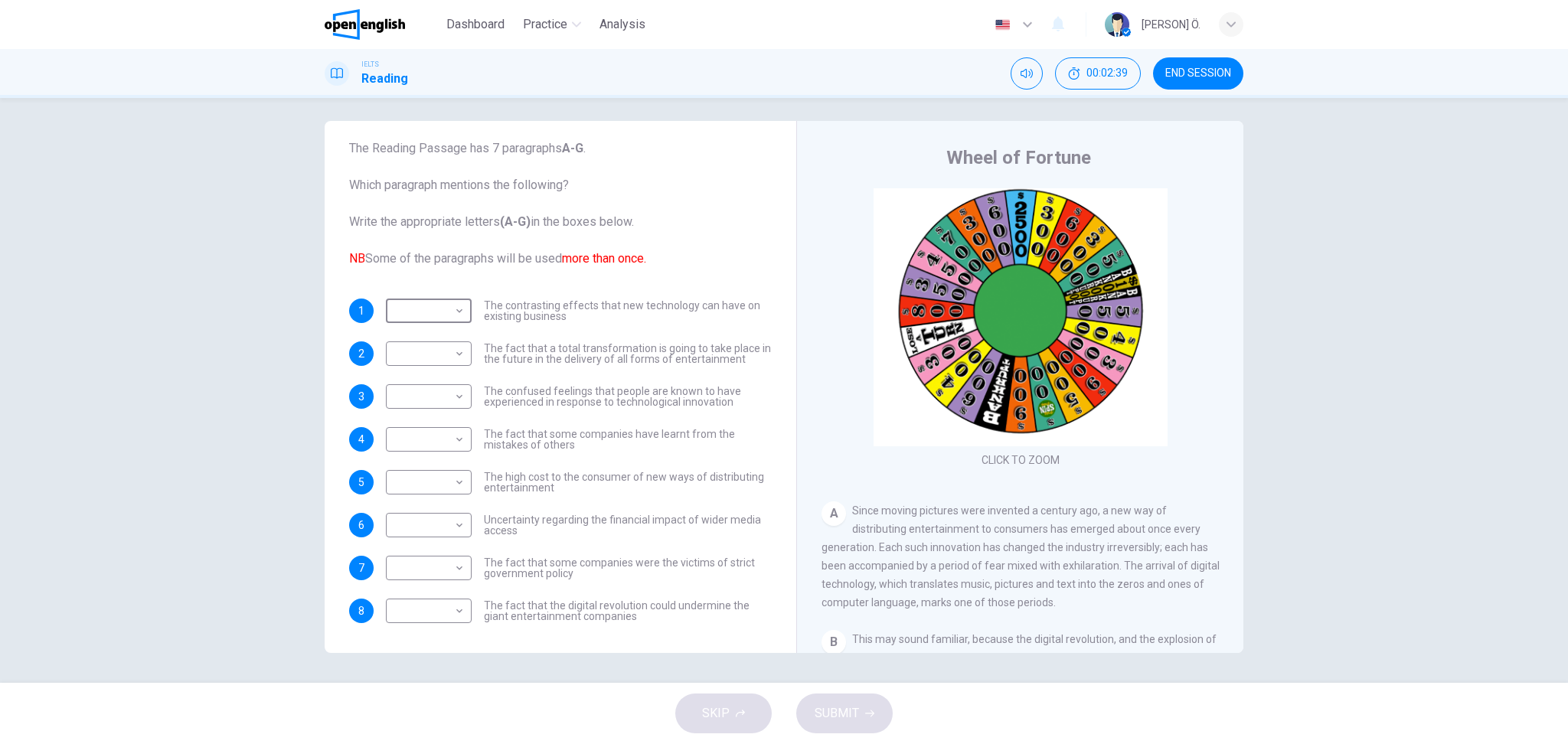 scroll, scrollTop: 0, scrollLeft: 0, axis: both 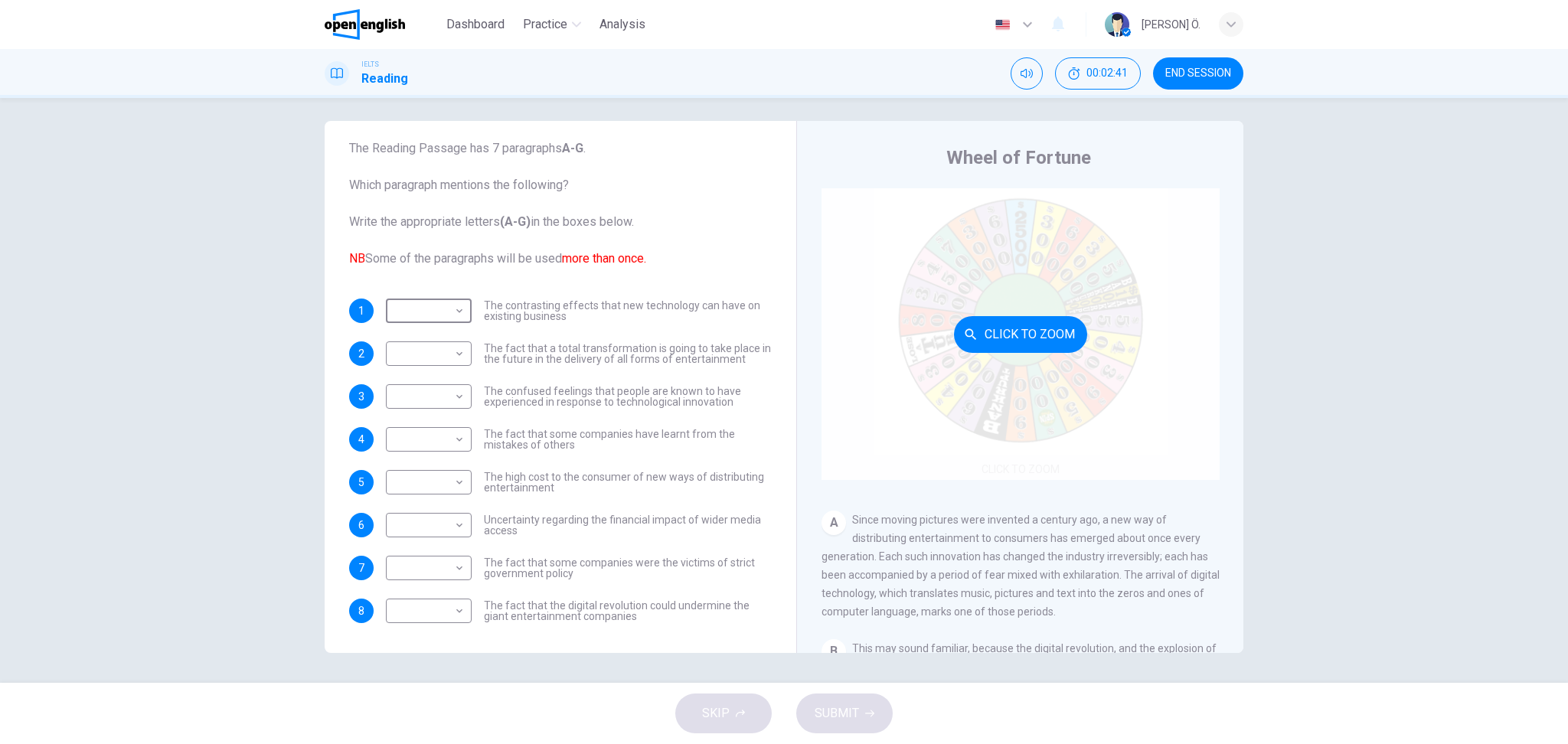 click on "Click to Zoom" at bounding box center (1021, 334) 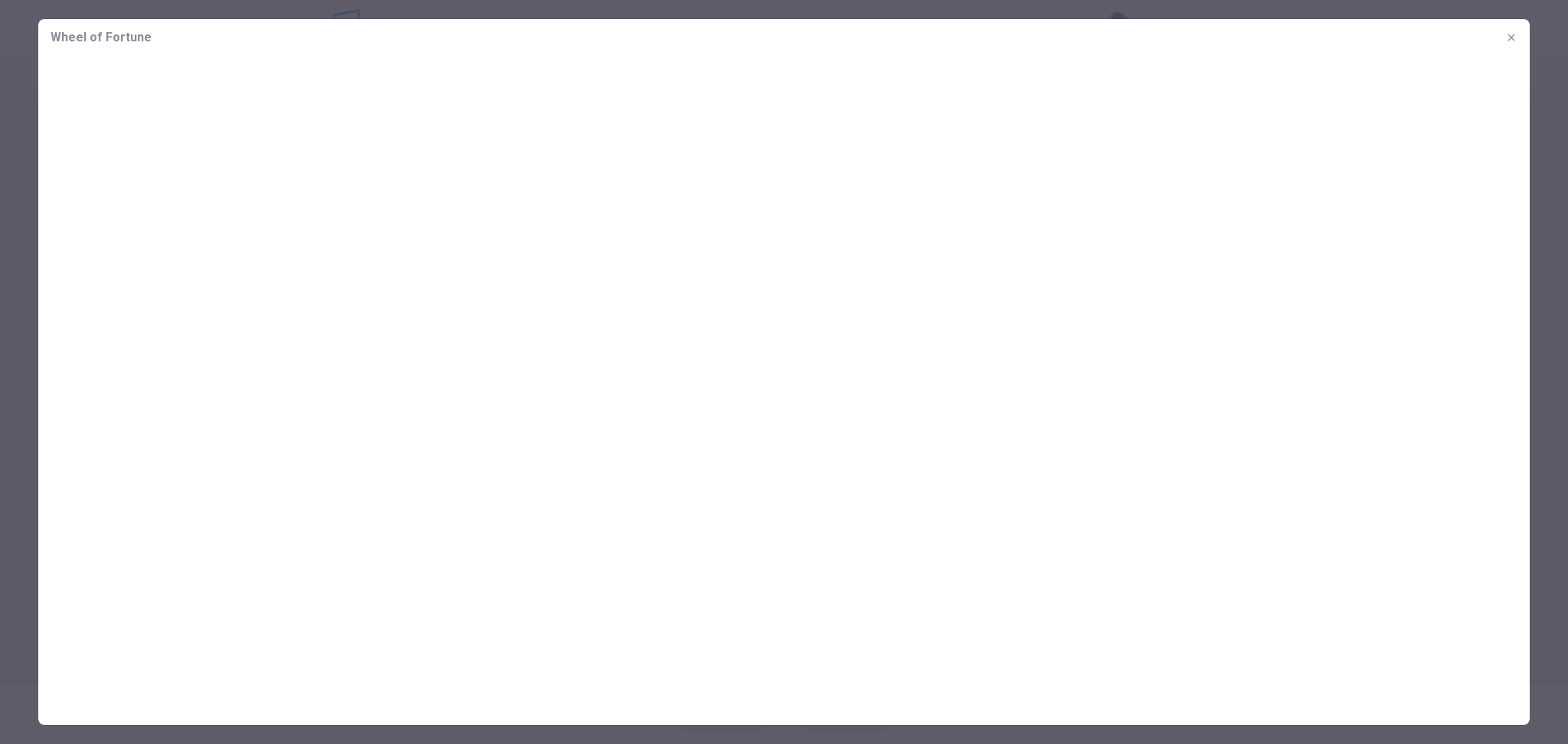 drag, startPoint x: 629, startPoint y: 296, endPoint x: 667, endPoint y: 233, distance: 73.57309 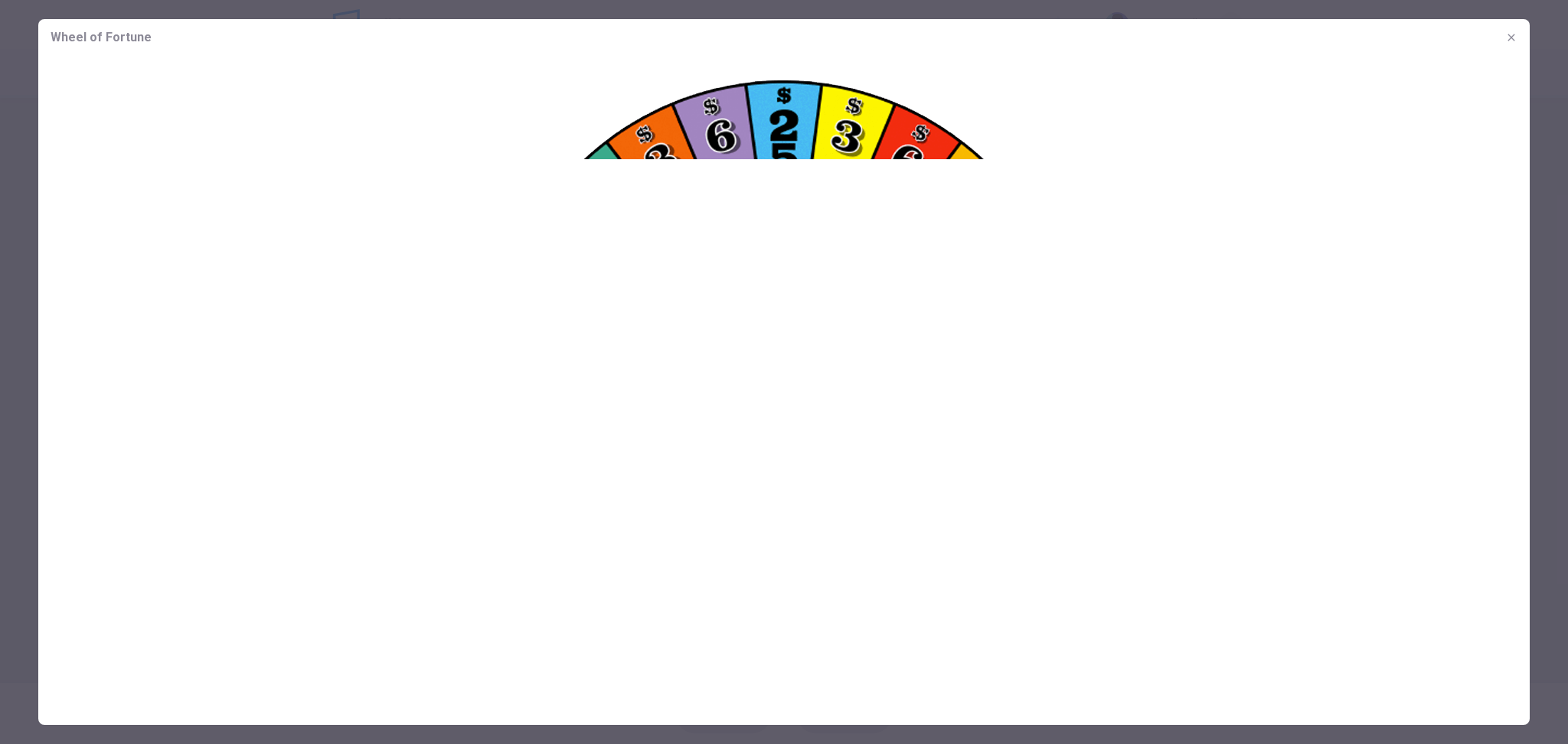 click at bounding box center [784, 376] 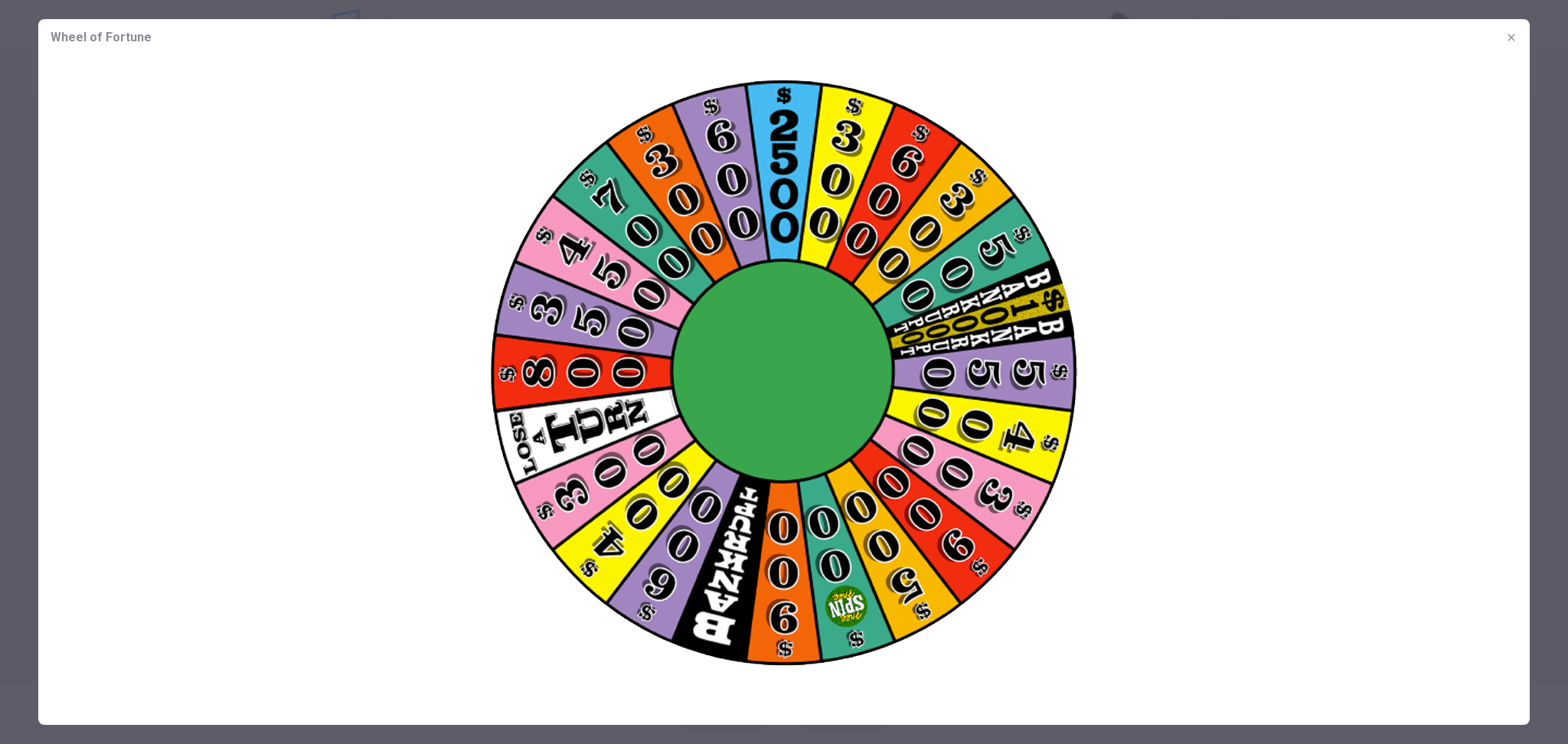 drag, startPoint x: 606, startPoint y: 246, endPoint x: 590, endPoint y: 283, distance: 40.311289 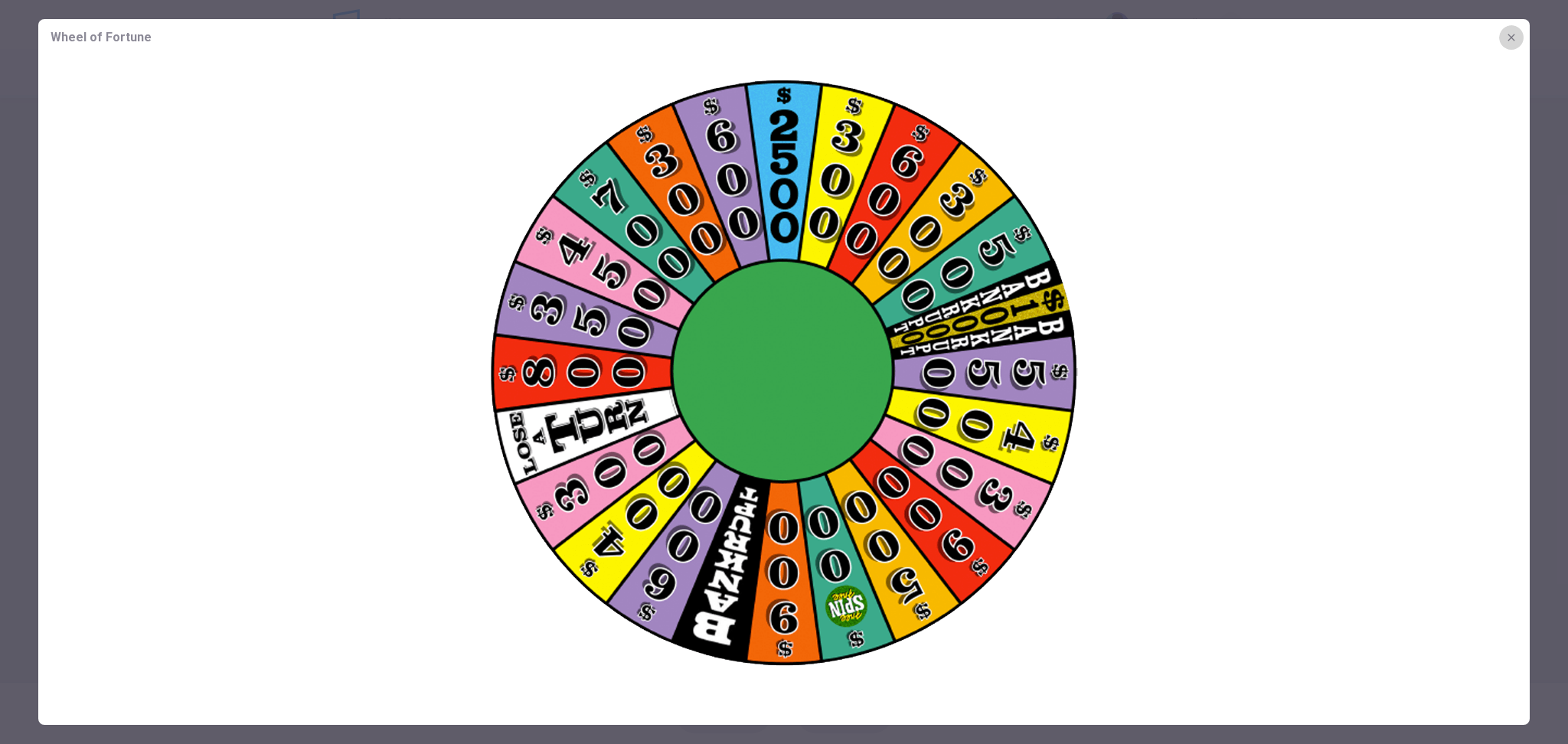click at bounding box center [1511, 38] 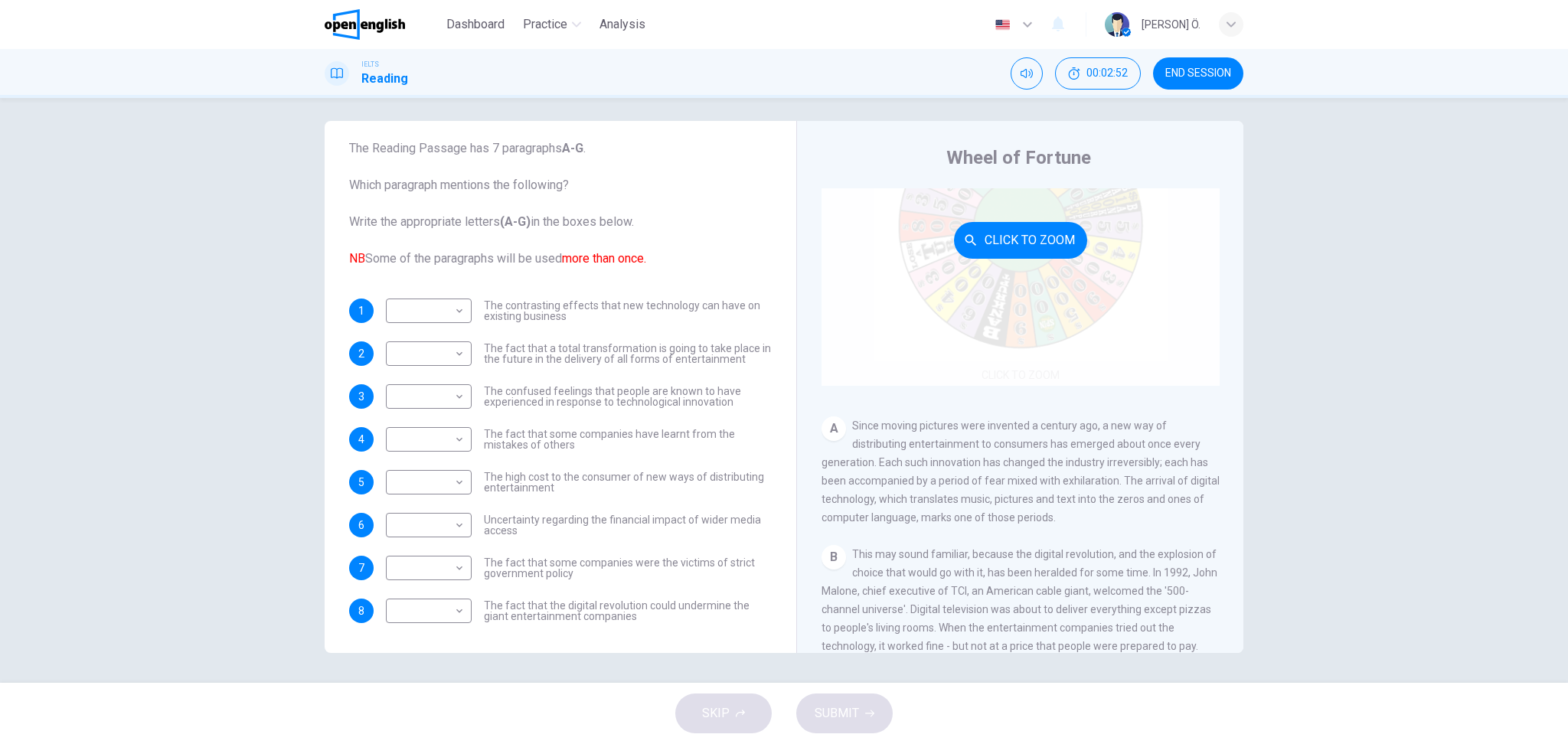 scroll, scrollTop: 102, scrollLeft: 0, axis: vertical 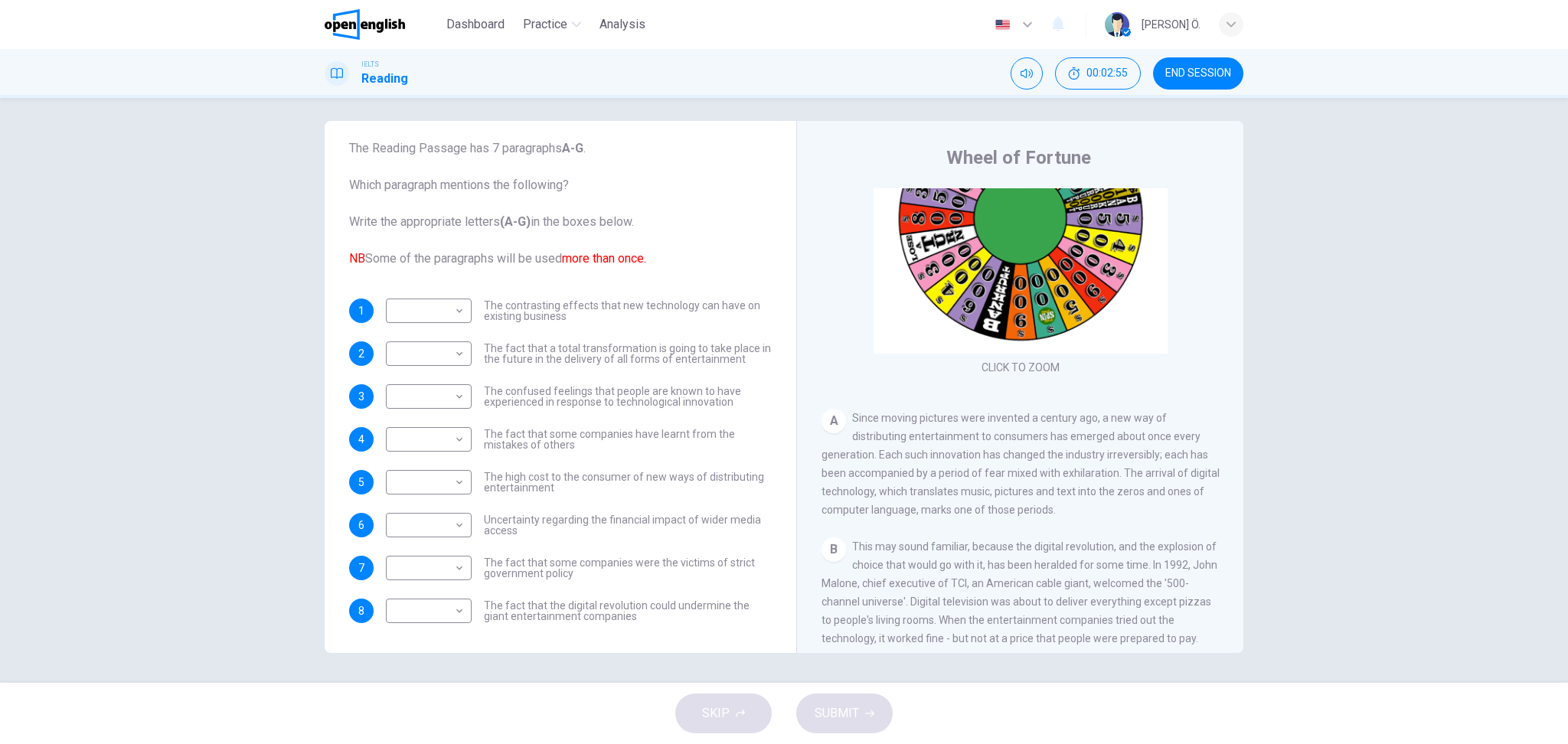 drag, startPoint x: 851, startPoint y: 423, endPoint x: 989, endPoint y: 423, distance: 138 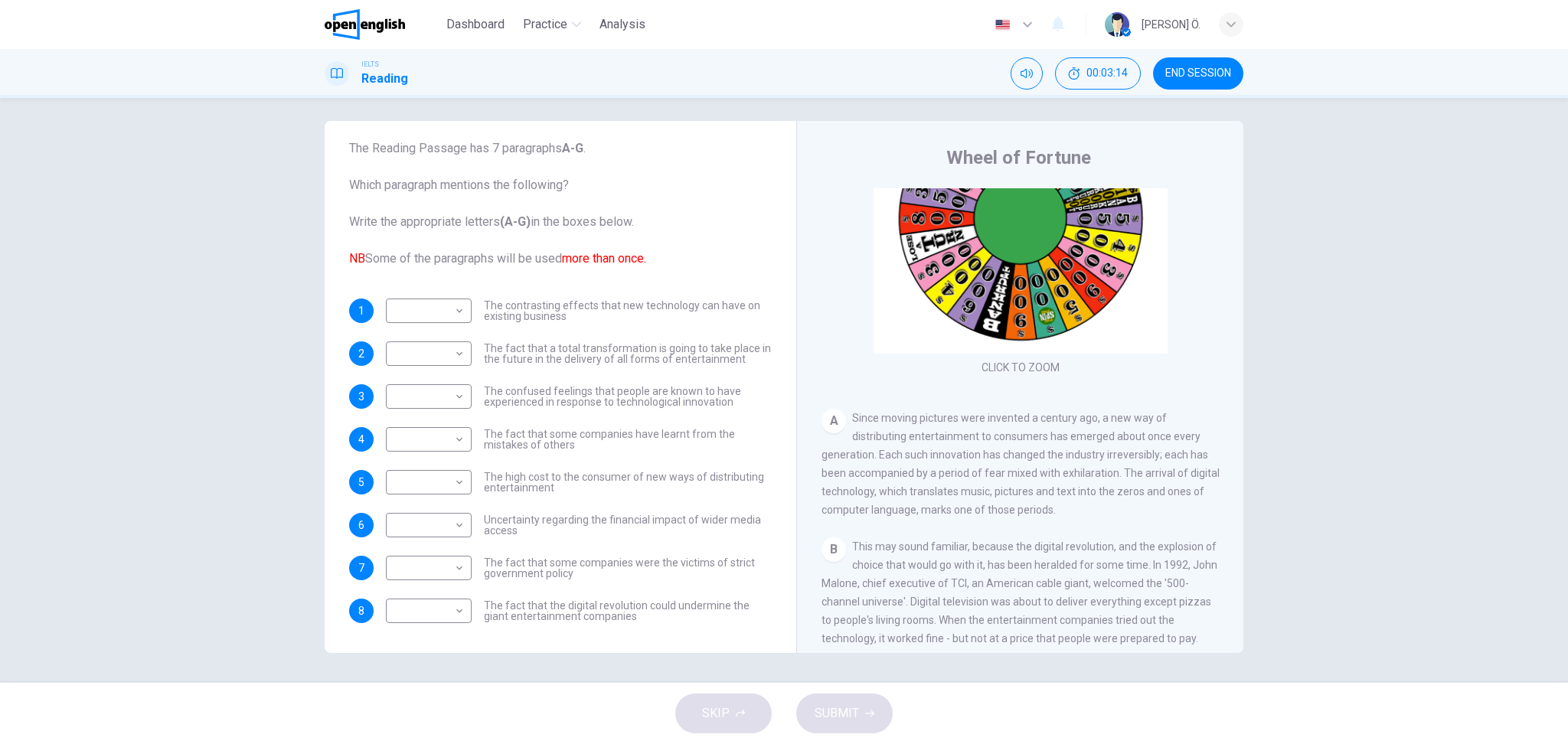 drag, startPoint x: 898, startPoint y: 475, endPoint x: 1012, endPoint y: 472, distance: 114.03947 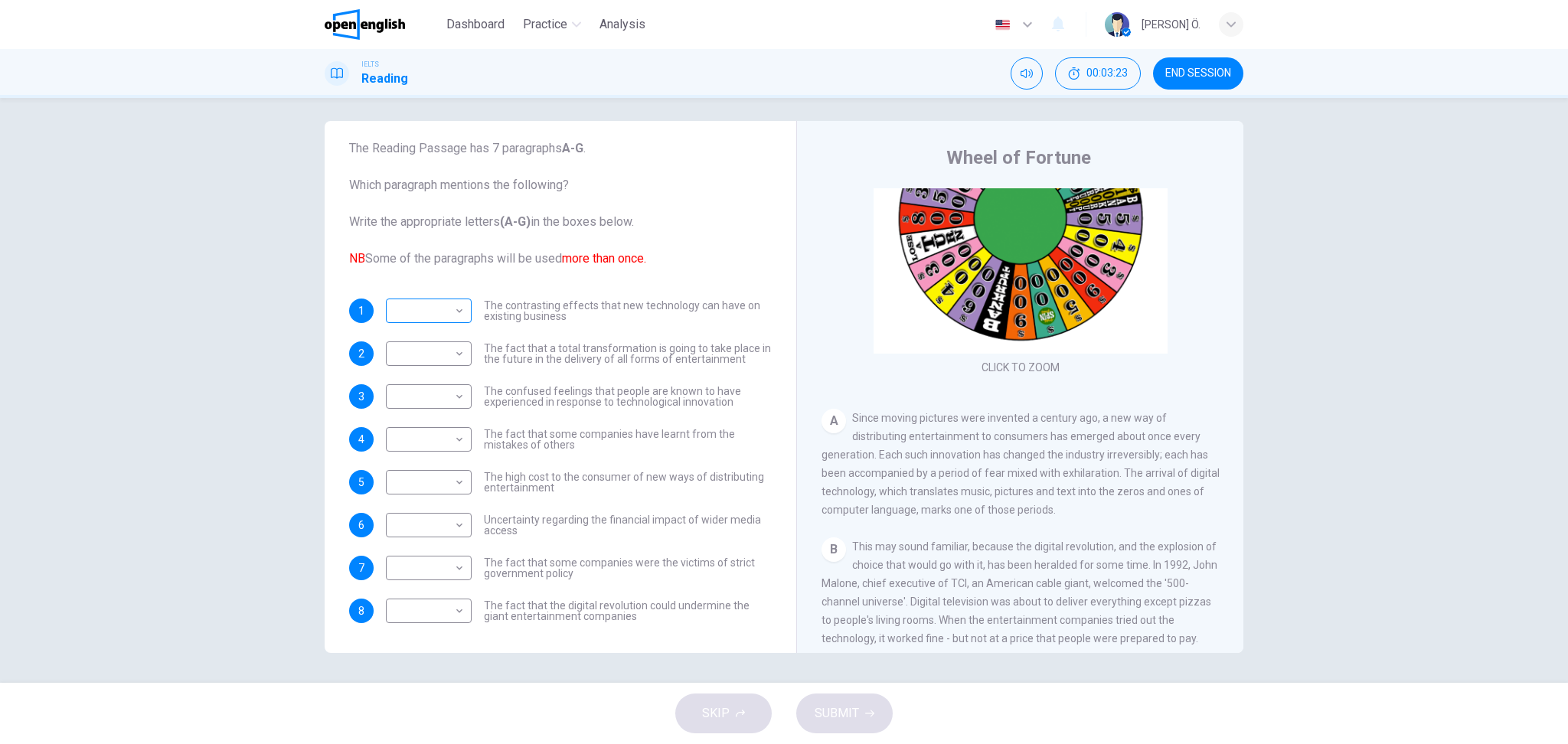 click on "This site uses cookies, as explained in our  Privacy Policy . If you agree to the use of cookies, please click the Accept button and continue to browse our site.   Privacy Policy Accept This site uses cookies, as explained in our  Privacy Policy . If you agree to the use of cookies, please click the Accept button and continue to browse our site.   Privacy Policy Accept Dashboard Practice Analysis English ** ​ [PERSON] can Ö. IELTS Reading 00:03:23 END SESSION Questions 1 - 8 The Reading Passage has 7 paragraphs  A-G .
Which paragraph mentions the following?
Write the appropriate letters  (A-G)  in the boxes below.
NB  Some of the paragraphs will be used  more than once. 1 ​ ​ The contrasting effects that new technology can have on existing business 2 ​ ​ The fact that a total transformation is going to take place in the future in the delivery of all forms of entertainment 3 ​ ​ The confused feelings that people are known to have experienced in response to technological innovation 4 ​ ​ 5" at bounding box center [784, 372] 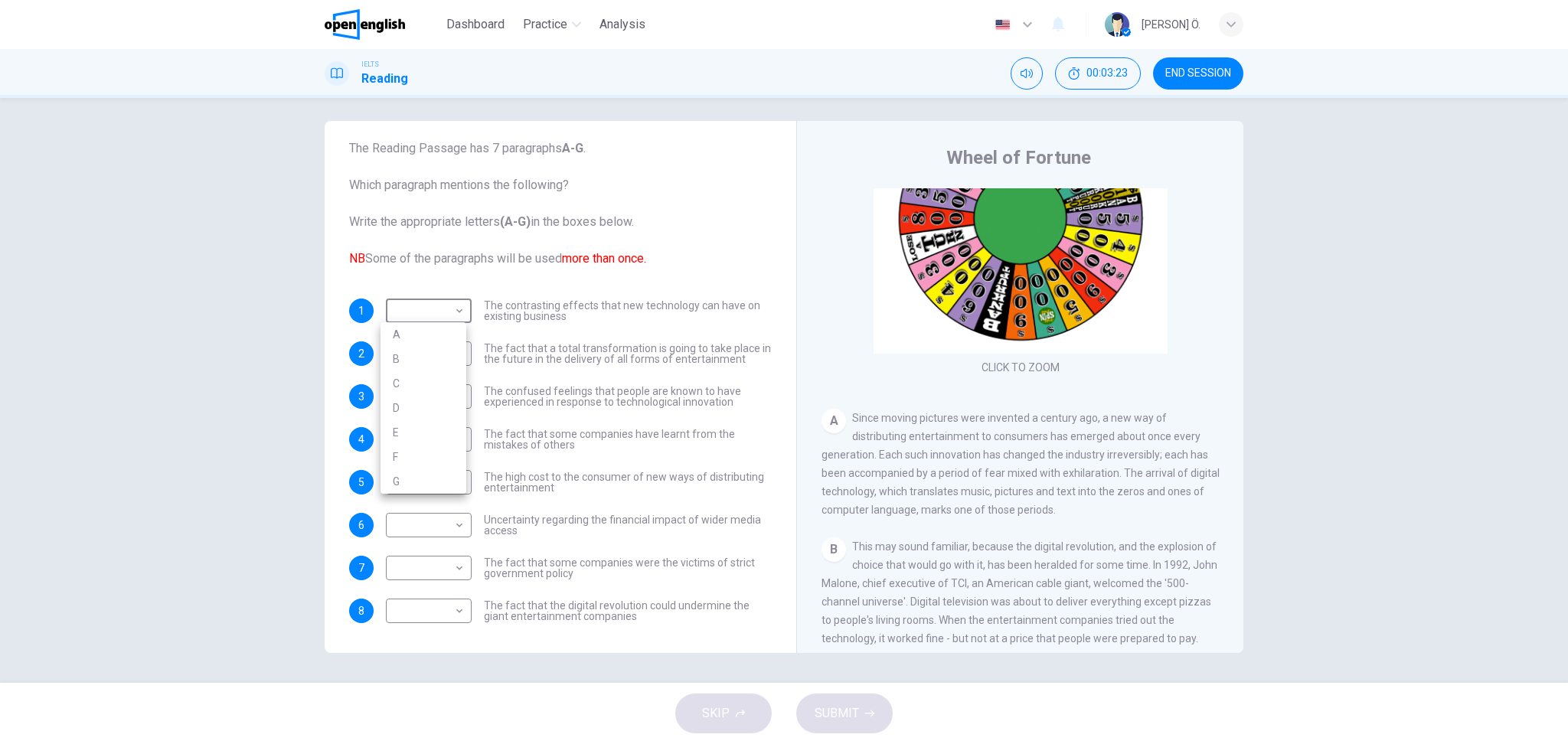 click on "D" at bounding box center (423, 408) 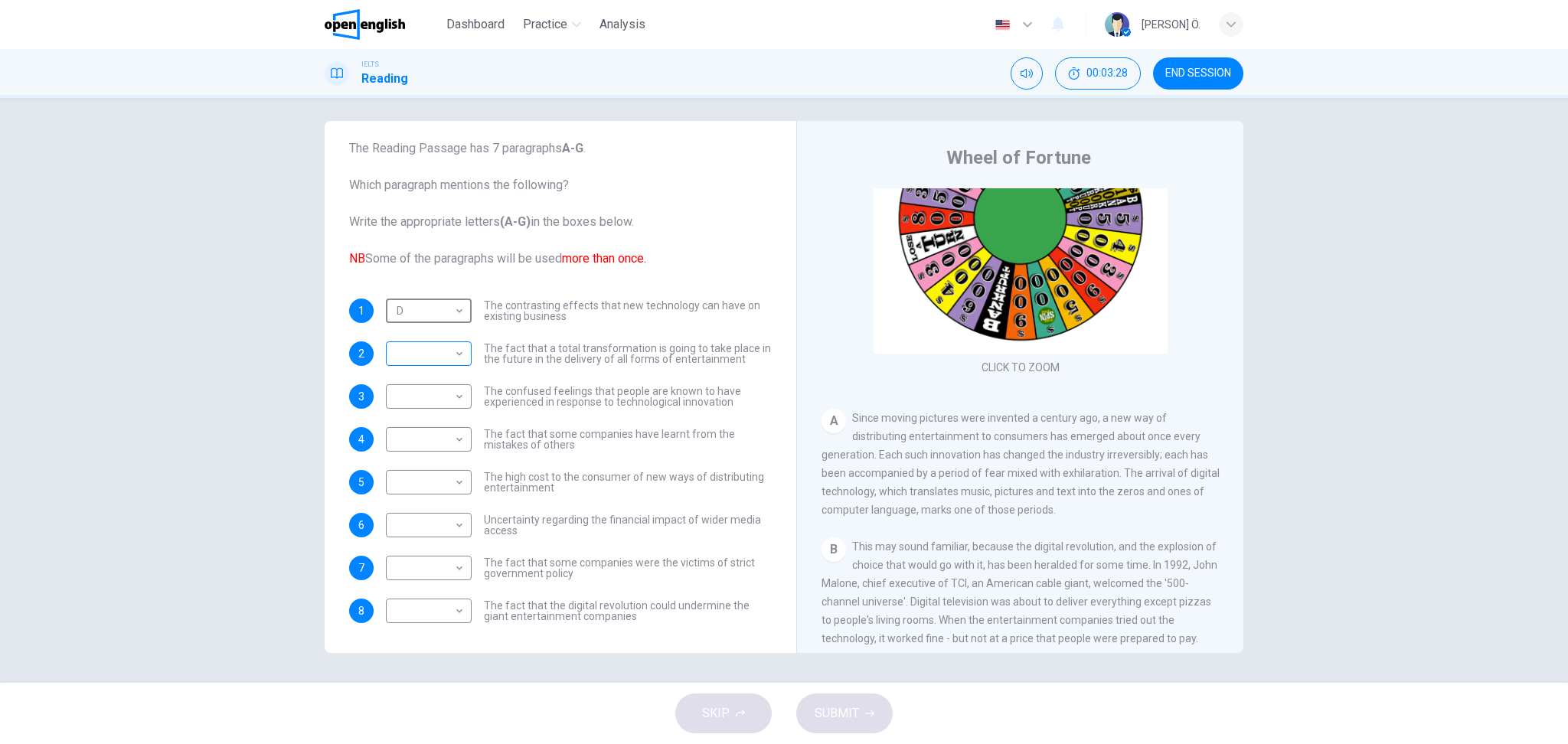 click on "This site uses cookies, as explained in our  Privacy Policy . If you agree to the use of cookies, please click the Accept button and continue to browse our site.   Privacy Policy Accept This site uses cookies, as explained in our  Privacy Policy . If you agree to the use of cookies, please click the Accept button and continue to browse our site.   Privacy Policy Accept Dashboard Practice Analysis English ** ​ [PERSON] can Ö. IELTS Reading 00:03:28 END SESSION Questions 1 - 8 The Reading Passage has 7 paragraphs  A-G .
Which paragraph mentions the following?
Write the appropriate letters  (A-G)  in the boxes below.
NB  Some of the paragraphs will be used  more than once. 1 D * ​ The contrasting effects that new technology can have on existing business 2 ​ ​ The fact that a total transformation is going to take place in the future in the delivery of all forms of entertainment 3 ​ ​ The confused feelings that people are known to have experienced in response to technological innovation 4 ​ ​ 5" at bounding box center [784, 372] 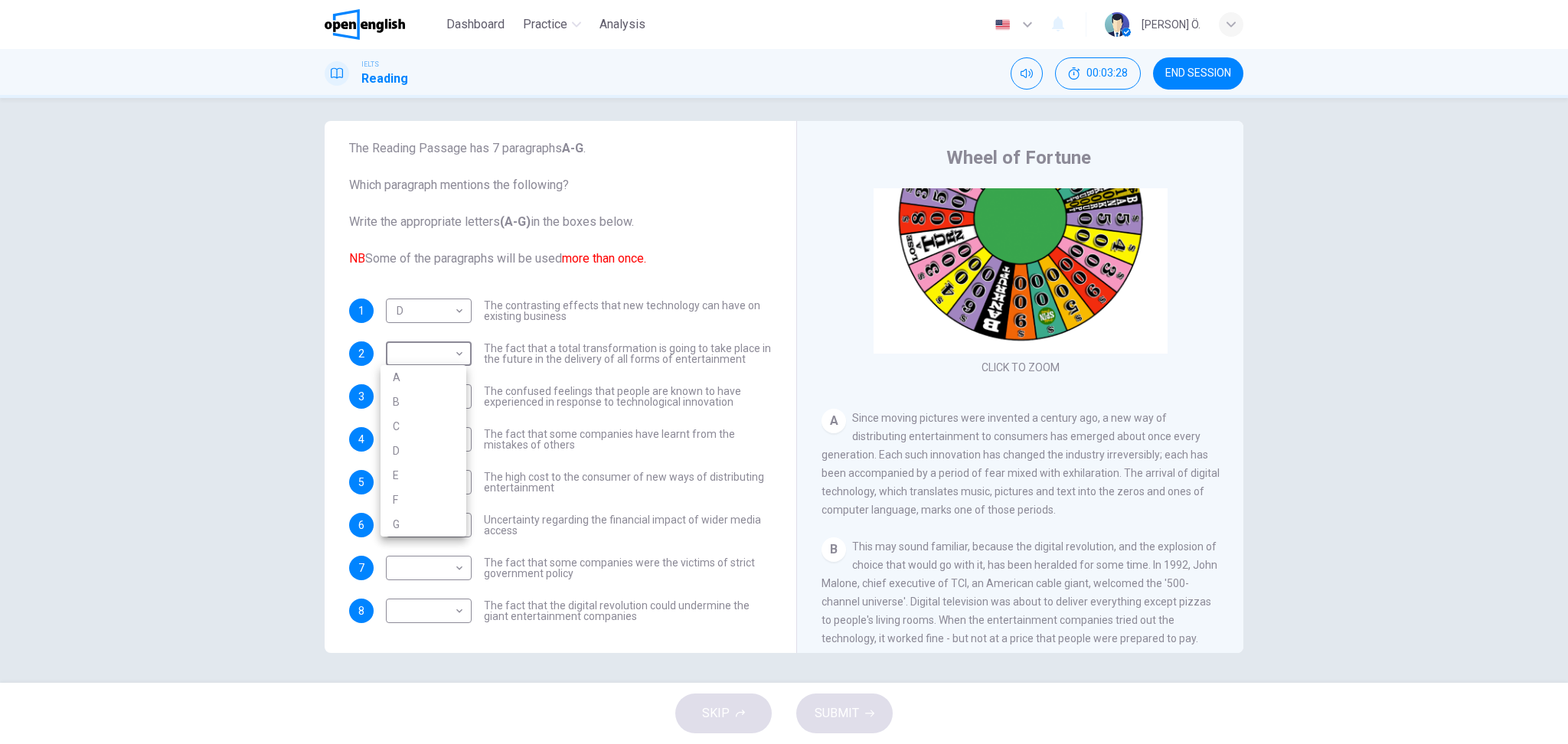 click on "C" at bounding box center [423, 426] 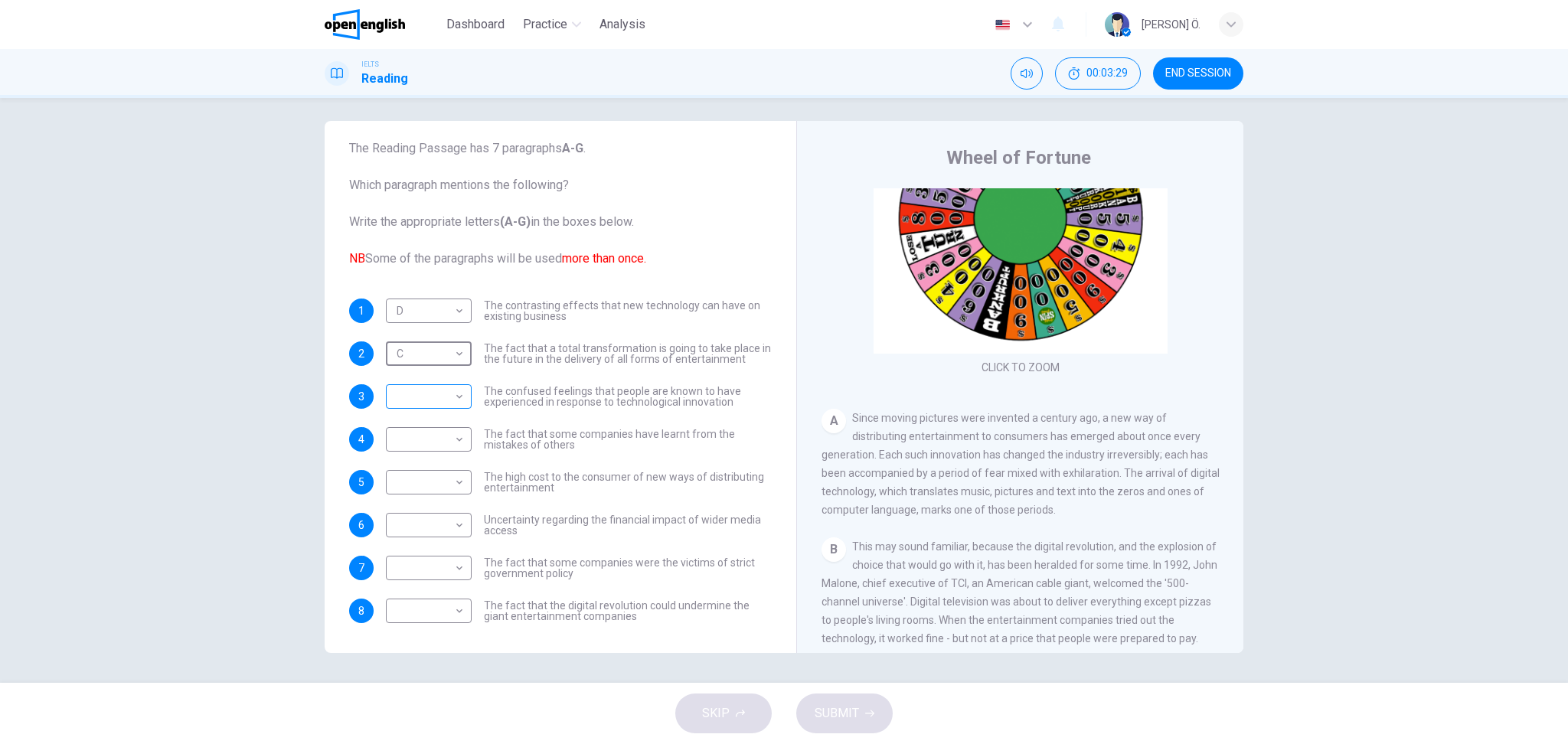 click on "This site uses cookies, as explained in our  Privacy Policy . If you agree to the use of cookies, please click the Accept button and continue to browse our site.   Privacy Policy Accept This site uses cookies, as explained in our  Privacy Policy . If you agree to the use of cookies, please click the Accept button and continue to browse our site.   Privacy Policy Accept Dashboard Practice Analysis English ** ​ [PERSON] can Ö. IELTS Reading 00:03:29 END SESSION Questions 1 - 8 The Reading Passage has 7 paragraphs  A-G .
Which paragraph mentions the following?
Write the appropriate letters  (A-G)  in the boxes below.
NB  Some of the paragraphs will be used  more than once. 1 D * ​ The contrasting effects that new technology can have on existing business 2 C * ​ The fact that a total transformation is going to take place in the future in the delivery of all forms of entertainment 3 ​ ​ The confused feelings that people are known to have experienced in response to technological innovation 4 ​ ​ 5" at bounding box center [784, 372] 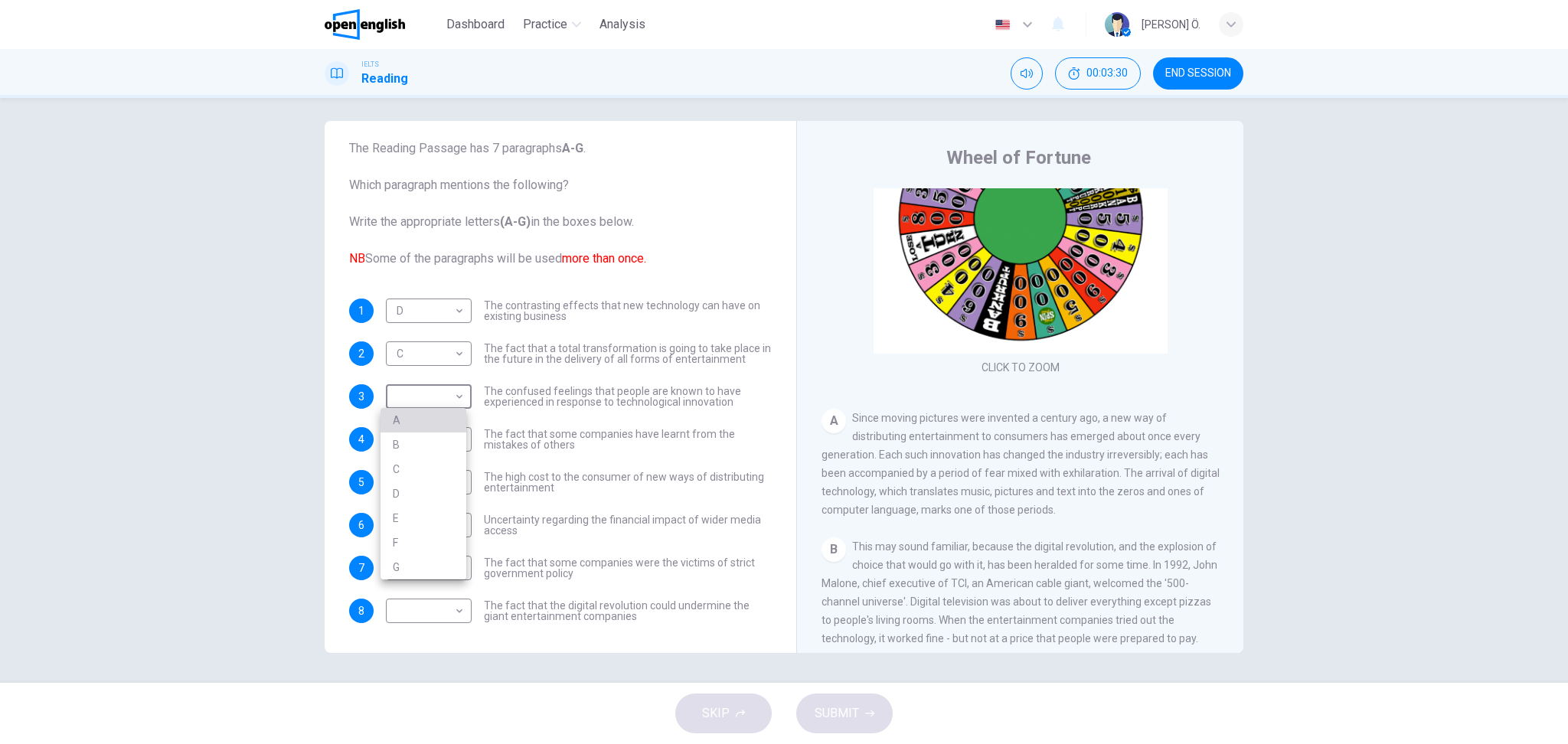 click on "A" at bounding box center [423, 420] 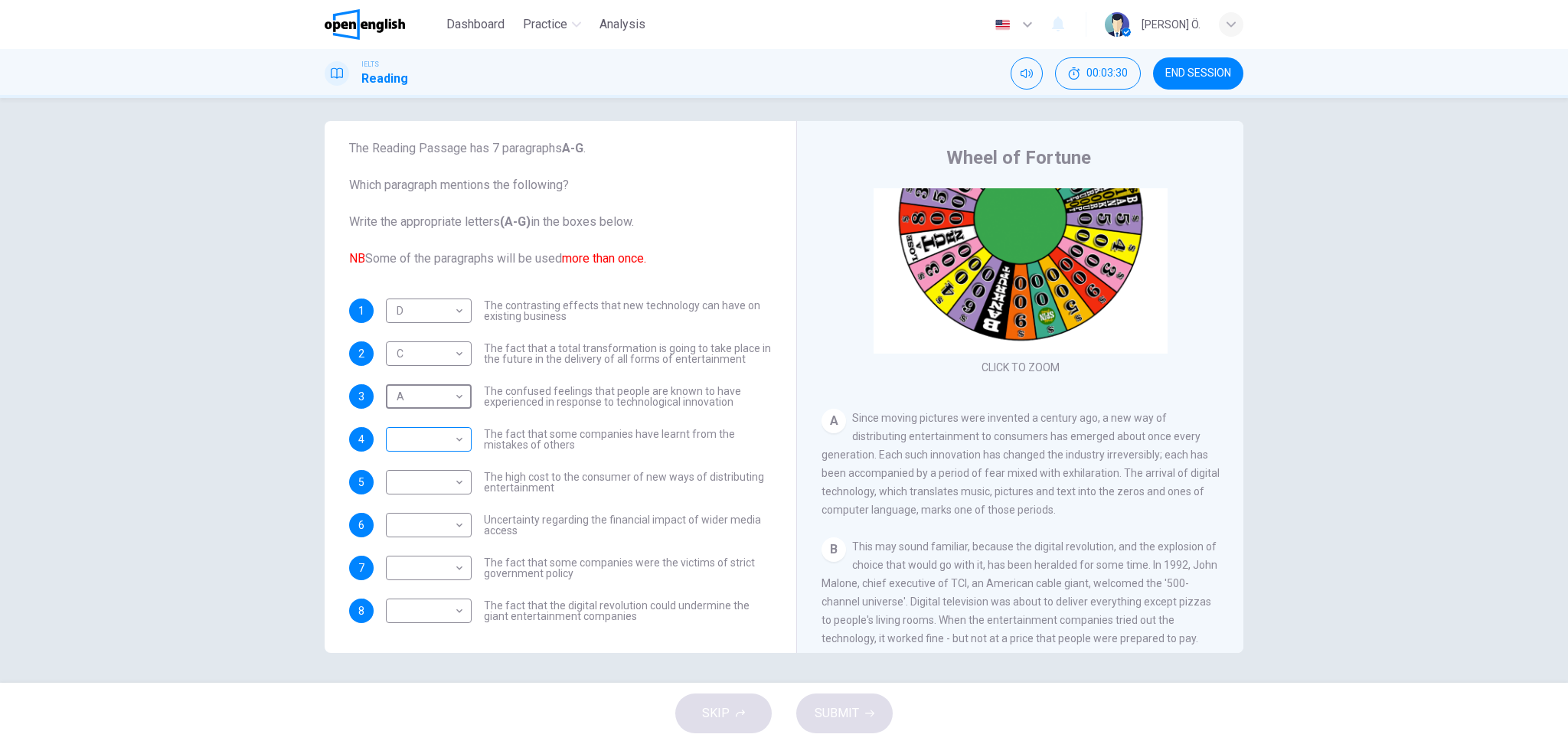 click on "This site uses cookies, as explained in our  Privacy Policy . If you agree to the use of cookies, please click the Accept button and continue to browse our site.   Privacy Policy Accept This site uses cookies, as explained in our  Privacy Policy . If you agree to the use of cookies, please click the Accept button and continue to browse our site.   Privacy Policy Accept Dashboard Practice Analysis English ** ​ [PERSON] Ö. IELTS Reading 00:03:30 END SESSION Questions 1 - 8 The Reading Passage has 7 paragraphs  A-G .
Which paragraph mentions the following?
Write the appropriate letters  (A-G)  in the boxes below.
NB  Some of the paragraphs will be used  more than once. 1 D * ​ The contrasting effects that new technology can have on existing business 2 C * ​ The fact that a total transformation is going to take place in the future in the delivery of all forms of entertainment 3 A * ​ The confused feelings that people are known to have experienced in response to technological innovation 4 ​ ​ 5" at bounding box center (784, 372) 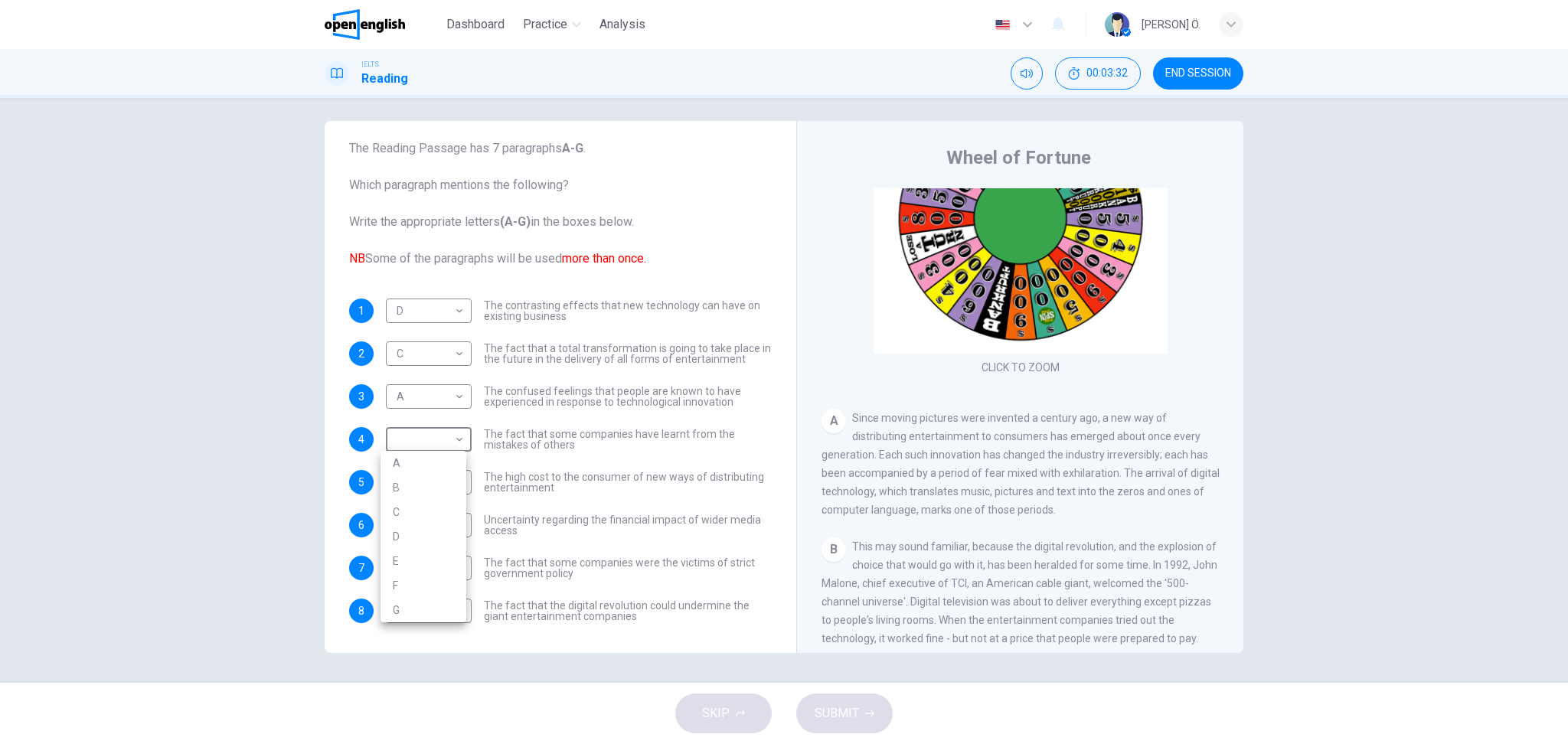 click on "F" at bounding box center (423, 586) 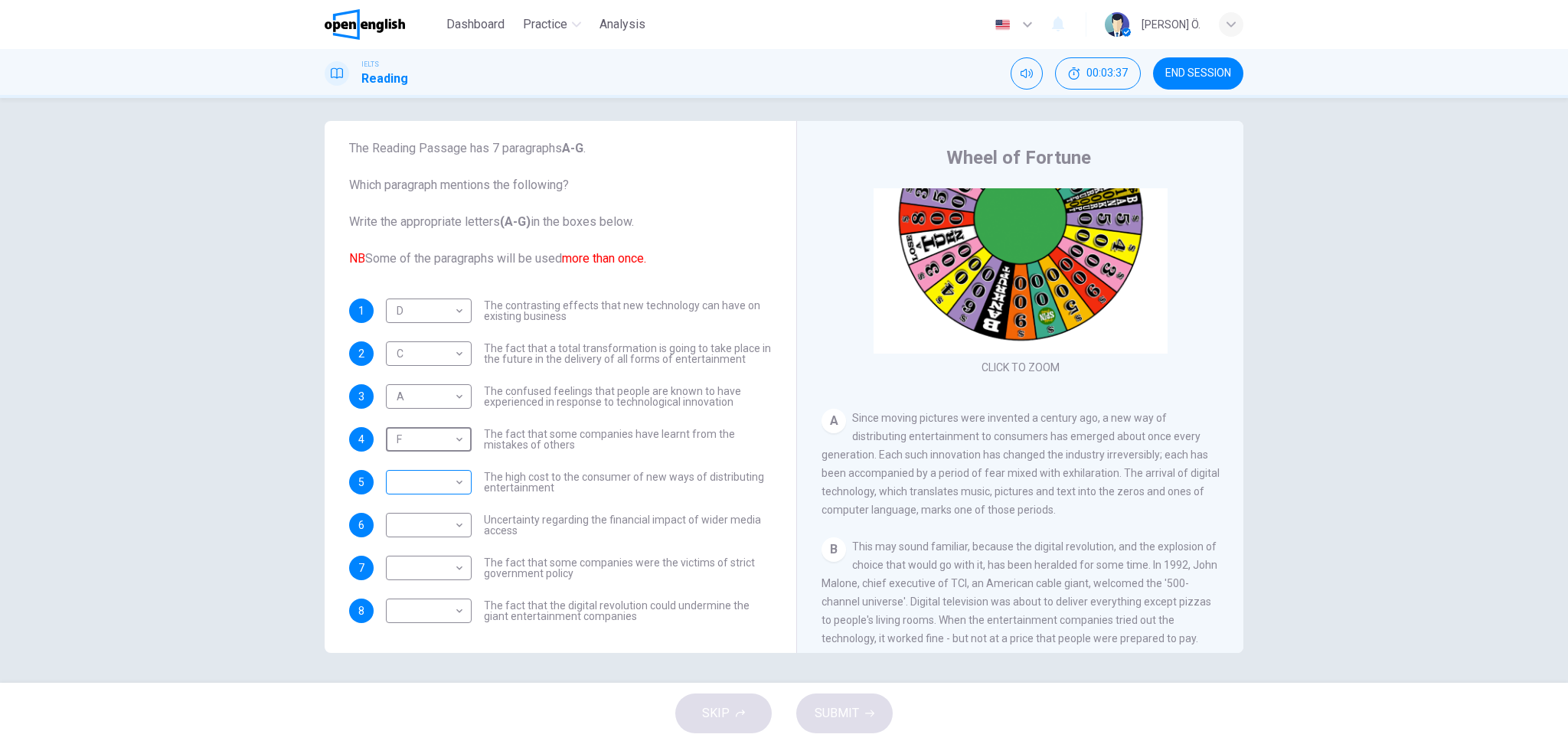 click on "This site uses cookies, as explained in our  Privacy Policy . If you agree to the use of cookies, please click the Accept button and continue to browse our site.   Privacy Policy Accept This site uses cookies, as explained in our  Privacy Policy . If you agree to the use of cookies, please click the Accept button and continue to browse our site.   Privacy Policy Accept Dashboard Practice Analysis English ** ​ [PERSON] can Ö. IELTS Reading 00:03:37 END SESSION Questions 1 - 8 The Reading Passage has 7 paragraphs  A-G .
Which paragraph mentions the following?
Write the appropriate letters  (A-G)  in the boxes below.
NB  Some of the paragraphs will be used  more than once. 1 D * ​ The contrasting effects that new technology can have on existing business 2 C * ​ The fact that a total transformation is going to take place in the future in the delivery of all forms of entertainment 3 A * ​ The confused feelings that people are known to have experienced in response to technological innovation 4 F * ​ 5" at bounding box center (784, 372) 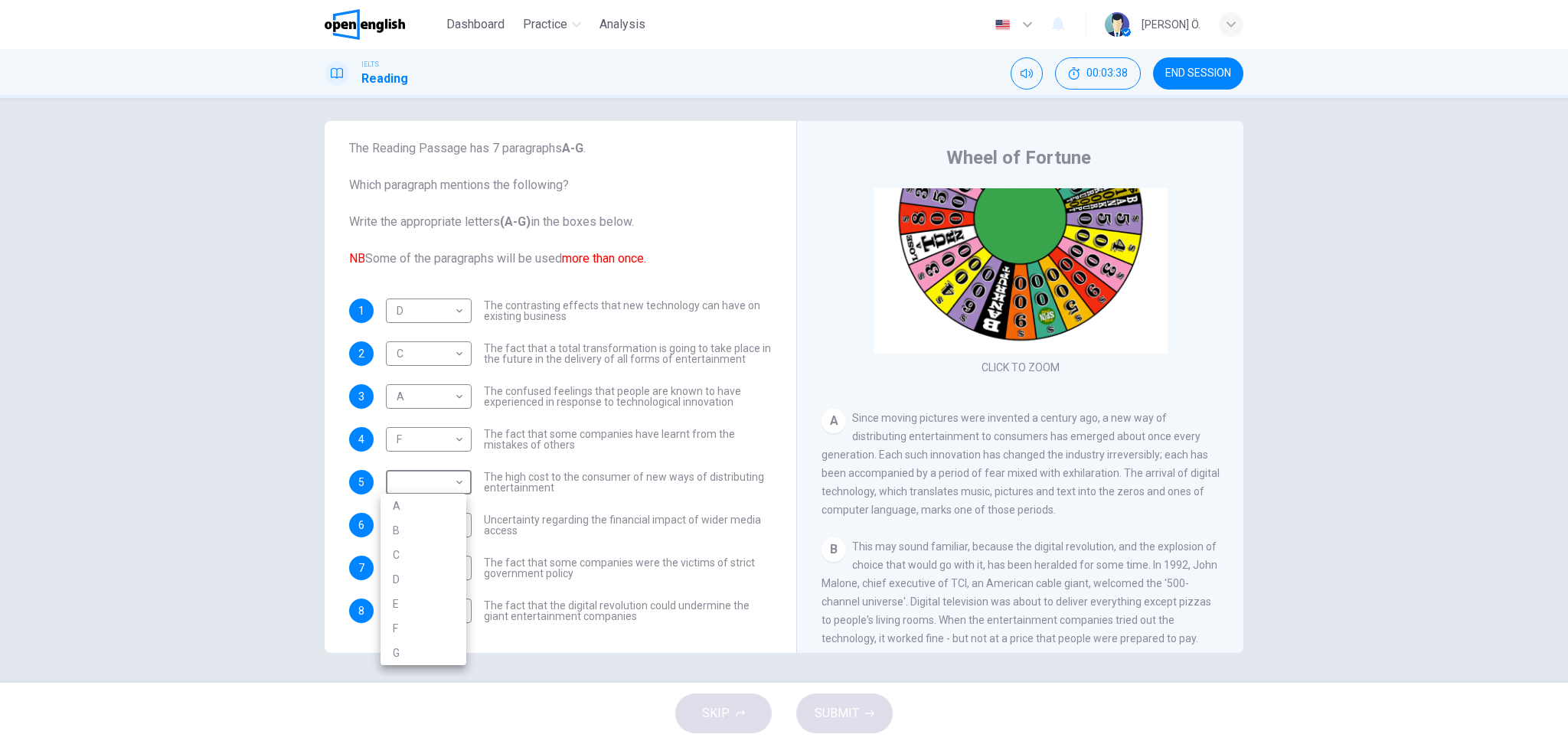 click on "B" at bounding box center (423, 530) 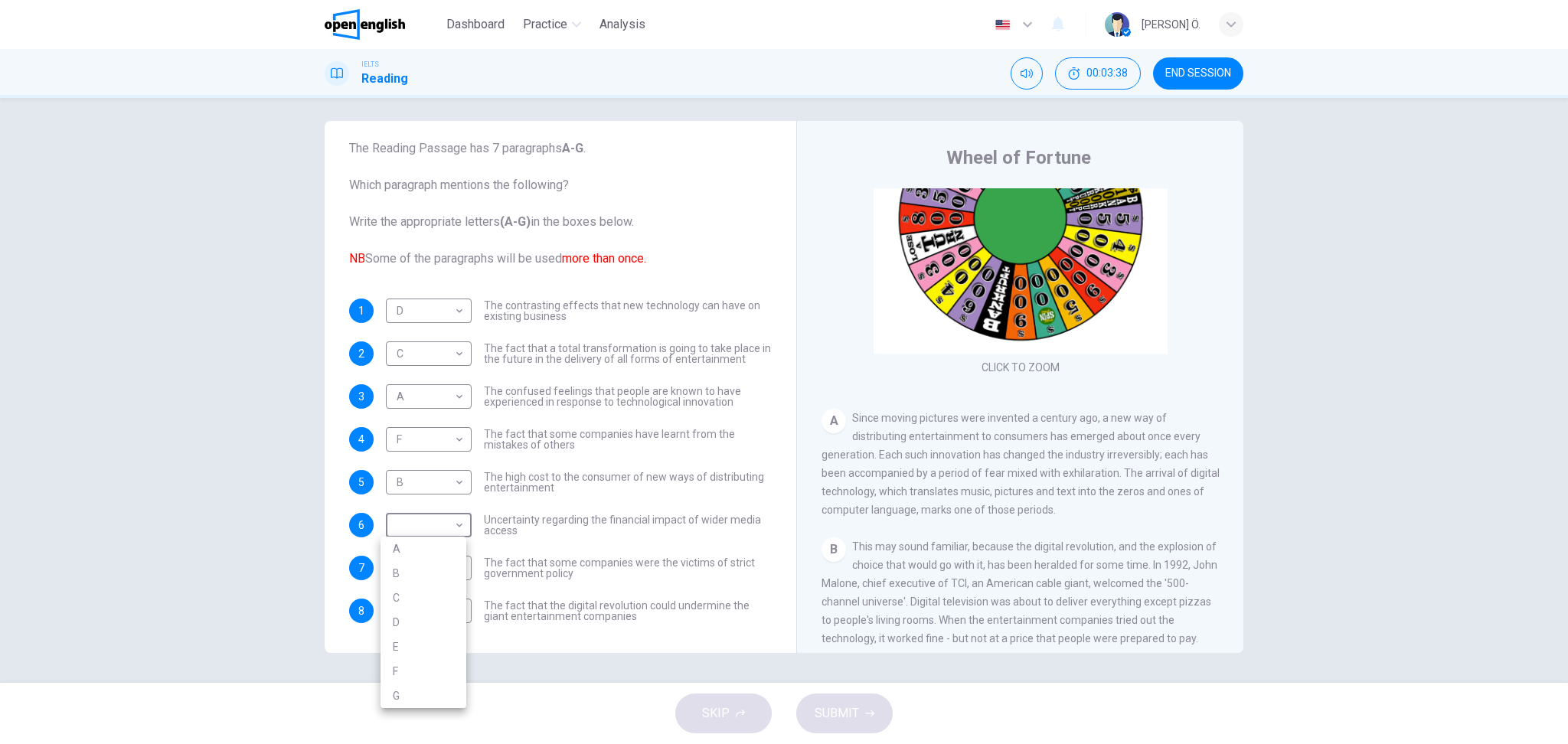 click on "This site uses cookies, as explained in our  Privacy Policy . If you agree to the use of cookies, please click the Accept button and continue to browse our site.   Privacy Policy Accept This site uses cookies, as explained in our  Privacy Policy . If you agree to the use of cookies, please click the Accept button and continue to browse our site.   Privacy Policy Accept Dashboard Practice Analysis English ** ​ [PERSON] Ö. IELTS Reading 00:03:38 END SESSION Questions 1 - 8 The Reading Passage has 7 paragraphs  A-G .
Which paragraph mentions the following?
Write the appropriate letters  (A-G)  in the boxes below.
NB  Some of the paragraphs will be used  more than once. 1 D * ​ The contrasting effects that new technology can have on existing business 2 C * ​ The fact that a total transformation is going to take place in the future in the delivery of all forms of entertainment 3 A * ​ The confused feelings that people are known to have experienced in response to technological innovation 4 F * ​ 5" at bounding box center (784, 372) 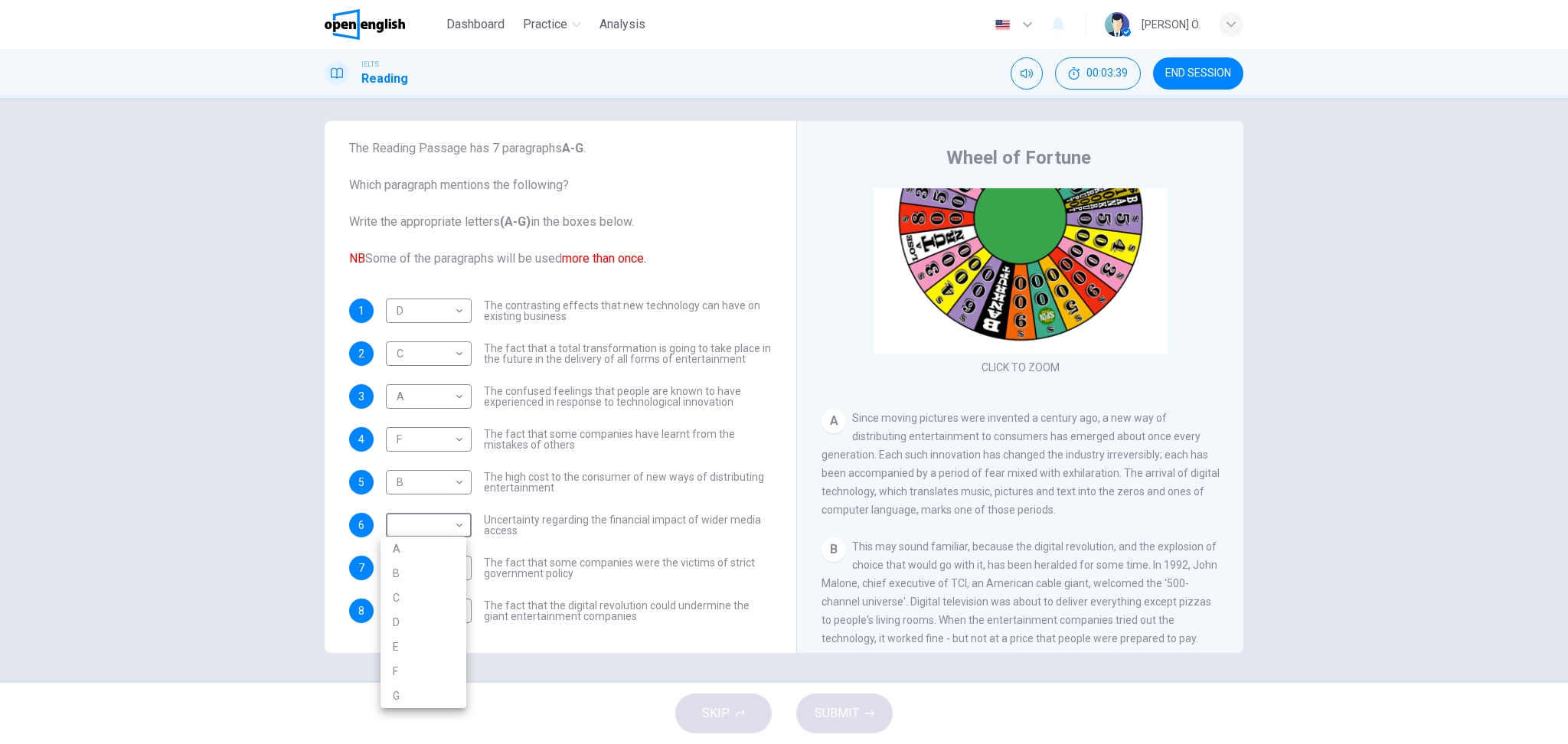 click on "C" at bounding box center (423, 598) 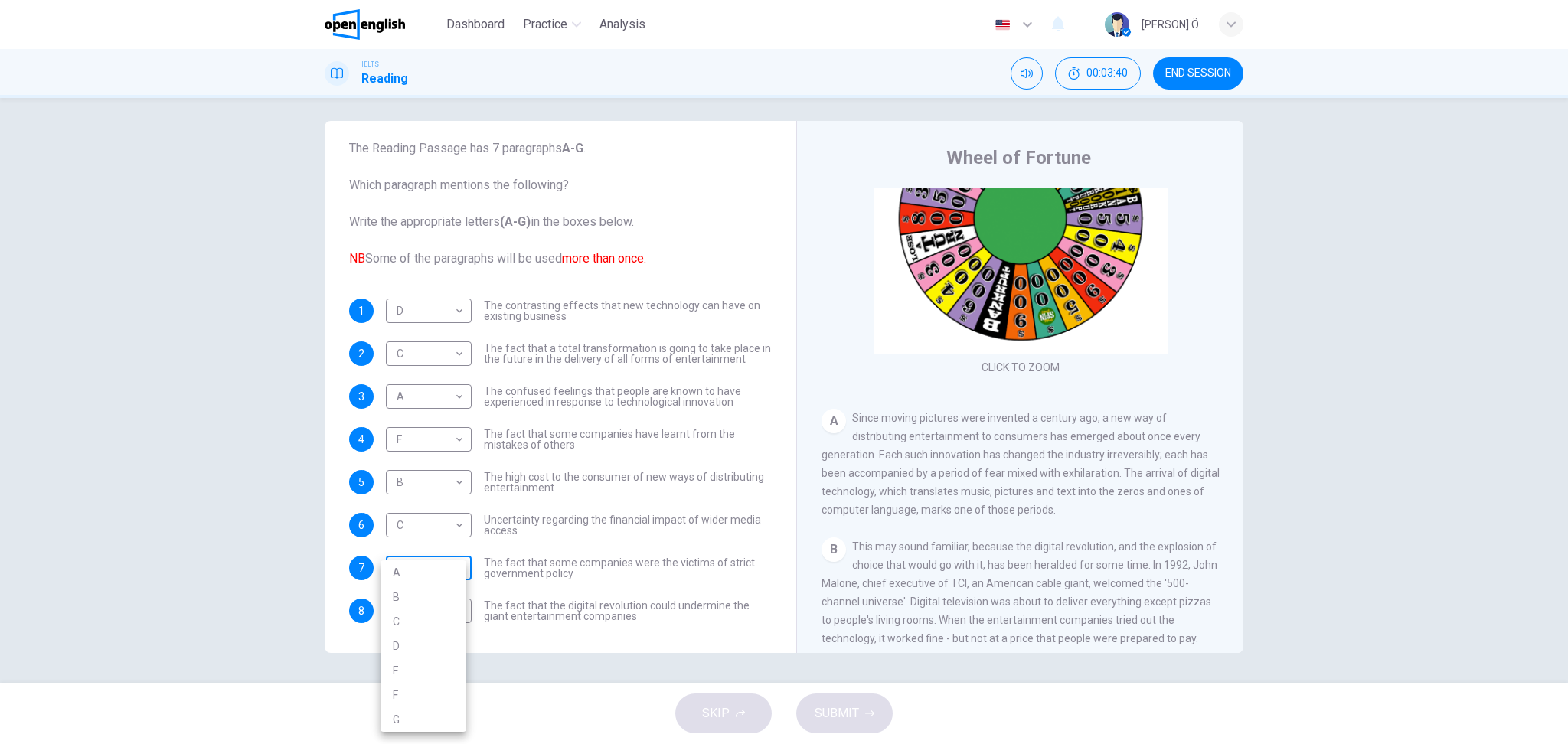 click on "This site uses cookies, as explained in our  Privacy Policy . If you agree to the use of cookies, please click the Accept button and continue to browse our site.   Privacy Policy Accept This site uses cookies, as explained in our  Privacy Policy . If you agree to the use of cookies, please click the Accept button and continue to browse our site.   Privacy Policy Accept Dashboard Practice Analysis English ** ​ [PERSON] Ö. IELTS Reading 00:03:40 END SESSION Questions 1 - 8 The Reading Passage has 7 paragraphs  A-G .
Which paragraph mentions the following?
Write the appropriate letters  (A-G)  in the boxes below.
NB  Some of the paragraphs will be used  more than once. 1 D * ​ The contrasting effects that new technology can have on existing business 2 C * ​ The fact that a total transformation is going to take place in the future in the delivery of all forms of entertainment 3 A * ​ The confused feelings that people are known to have experienced in response to technological innovation 4 F * ​ 5" at bounding box center [784, 372] 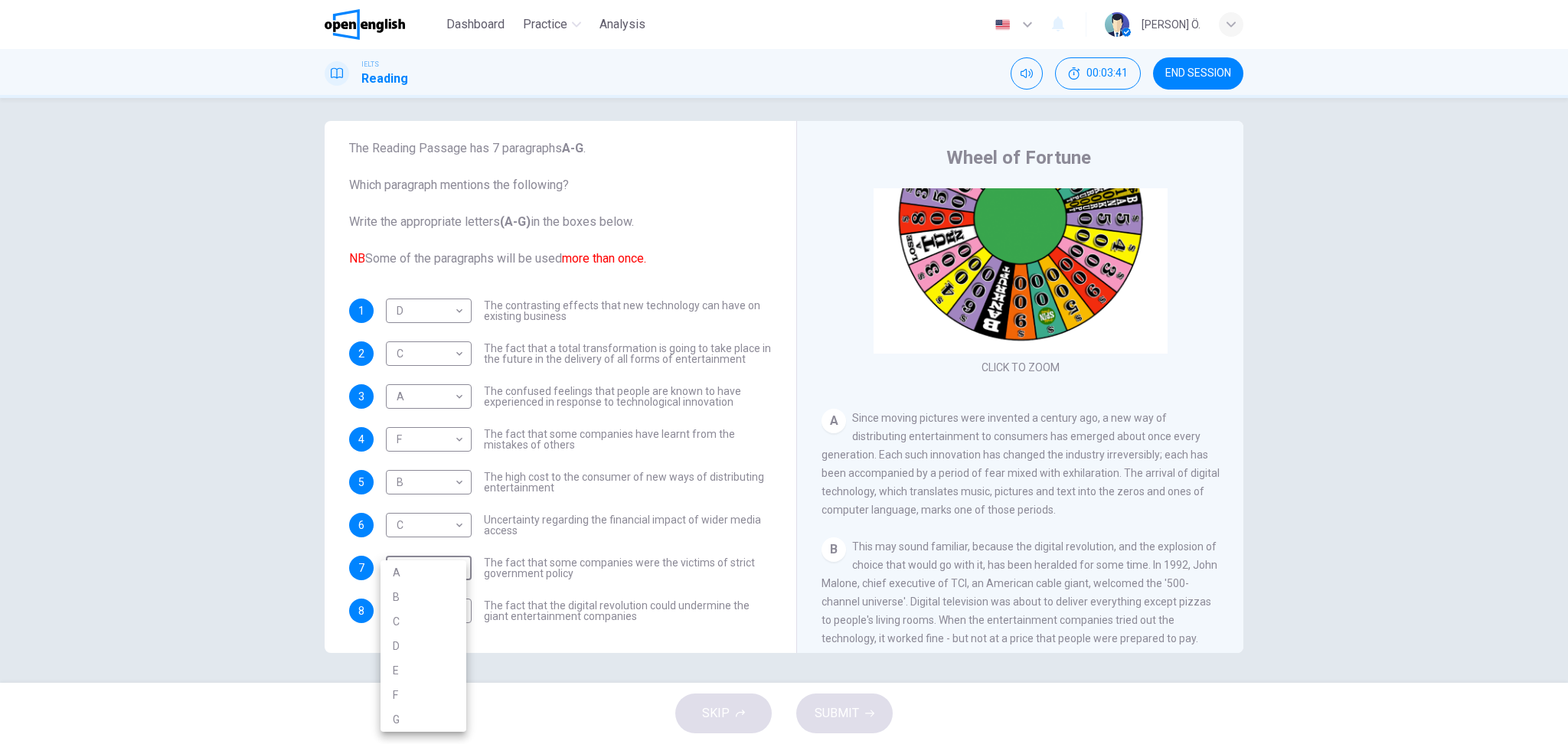 click on "F" at bounding box center (423, 695) 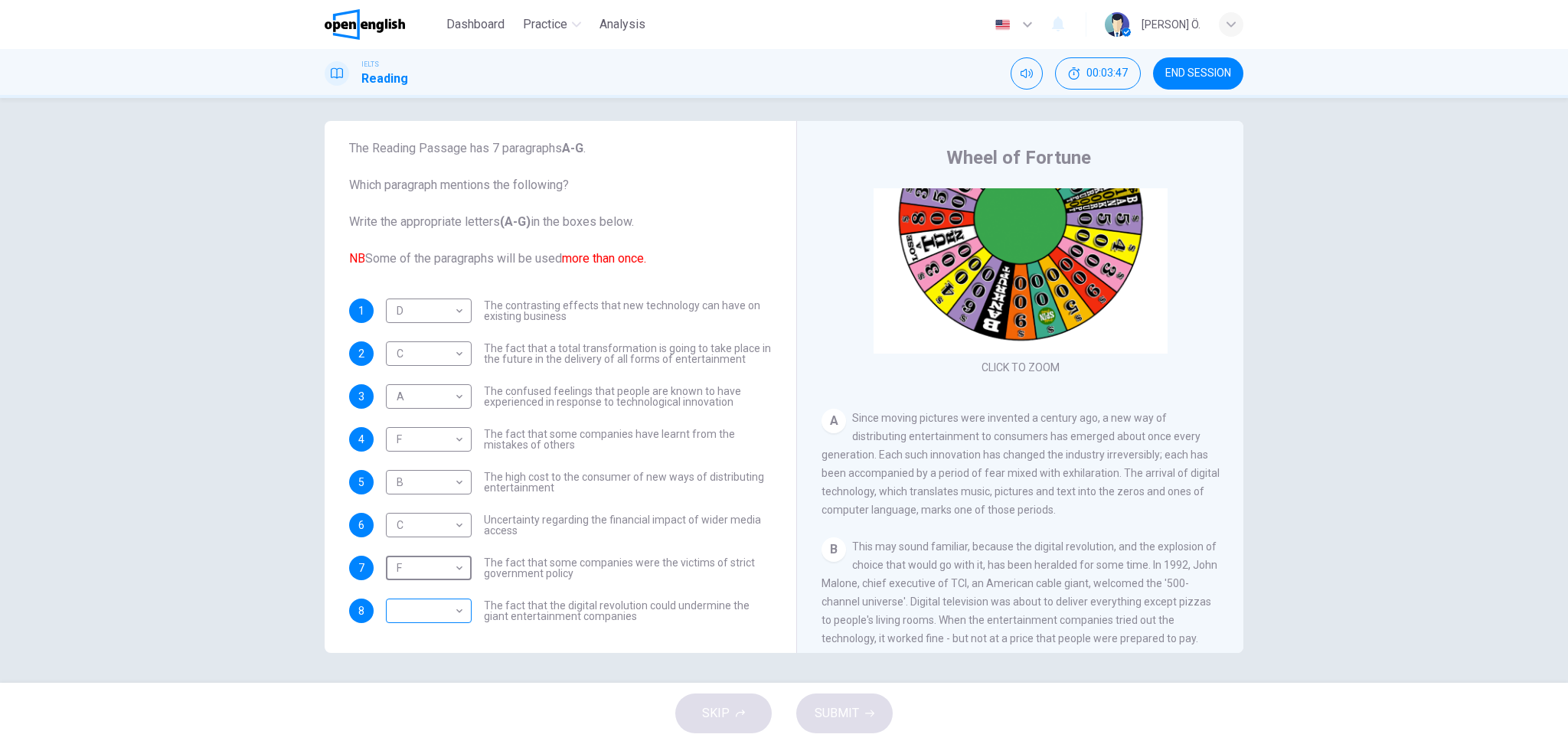 click on "This site uses cookies, as explained in our  Privacy Policy . If you agree to the use of cookies, please click the Accept button and continue to browse our site.   Privacy Policy Accept This site uses cookies, as explained in our  Privacy Policy . If you agree to the use of cookies, please click the Accept button and continue to browse our site.   Privacy Policy Accept Dashboard Practice Analysis English ** ​ [PERSON] can Ö. IELTS Reading 00:03:47 END SESSION Questions 1 - 8 The Reading Passage has 7 paragraphs  A-G .
Which paragraph mentions the following?
Write the appropriate letters  (A-G)  in the boxes below.
NB  Some of the paragraphs will be used  more than once. 1 D * ​ The contrasting effects that new technology can have on existing business 2 C * ​ The fact that a total transformation is going to take place in the future in the delivery of all forms of entertainment 3 A * ​ The confused feelings that people are known to have experienced in response to technological innovation 4 F * ​ 5" at bounding box center (784, 372) 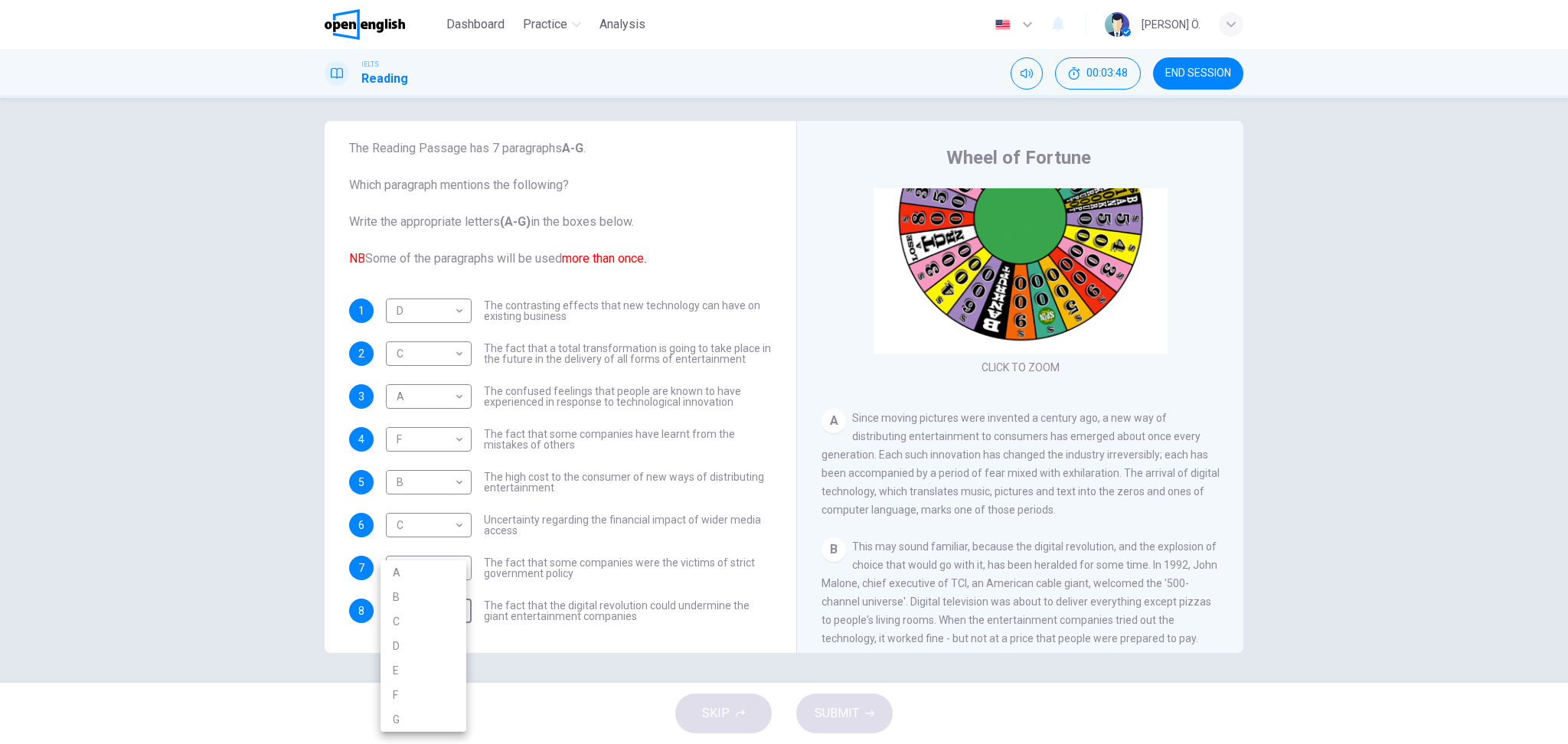 click on "E" at bounding box center (423, 671) 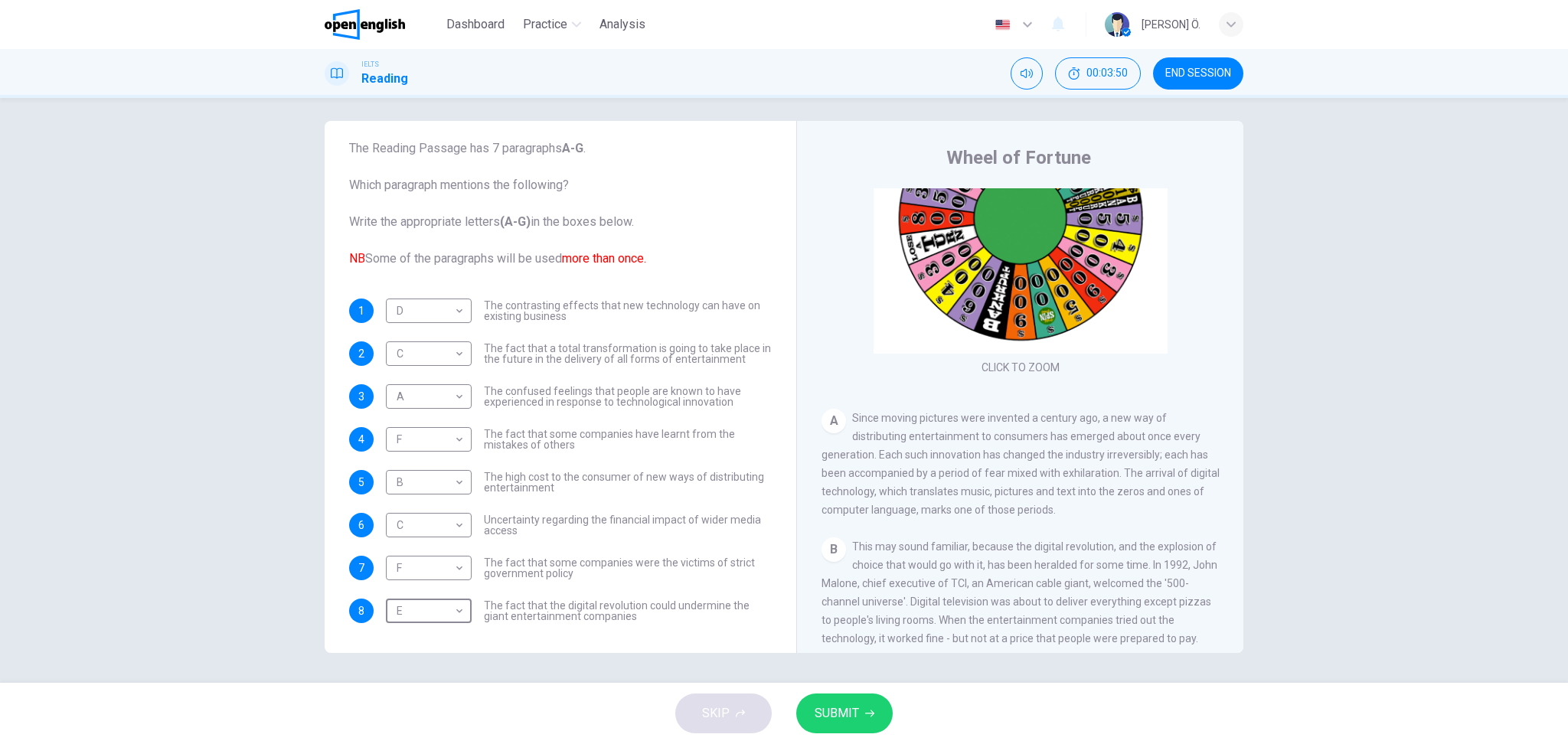 click on "SUBMIT" at bounding box center (837, 713) 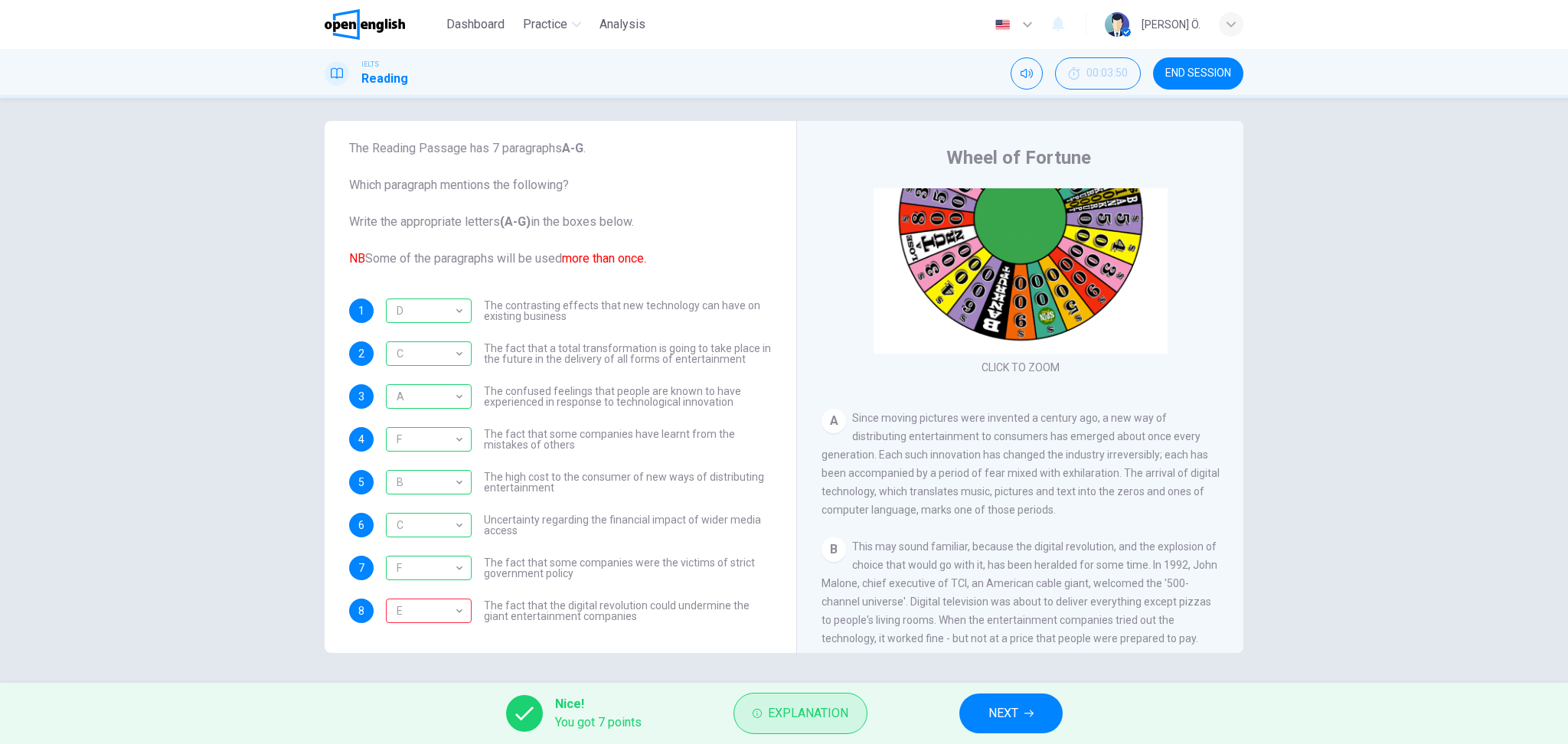 click on "Explanation" at bounding box center [808, 713] 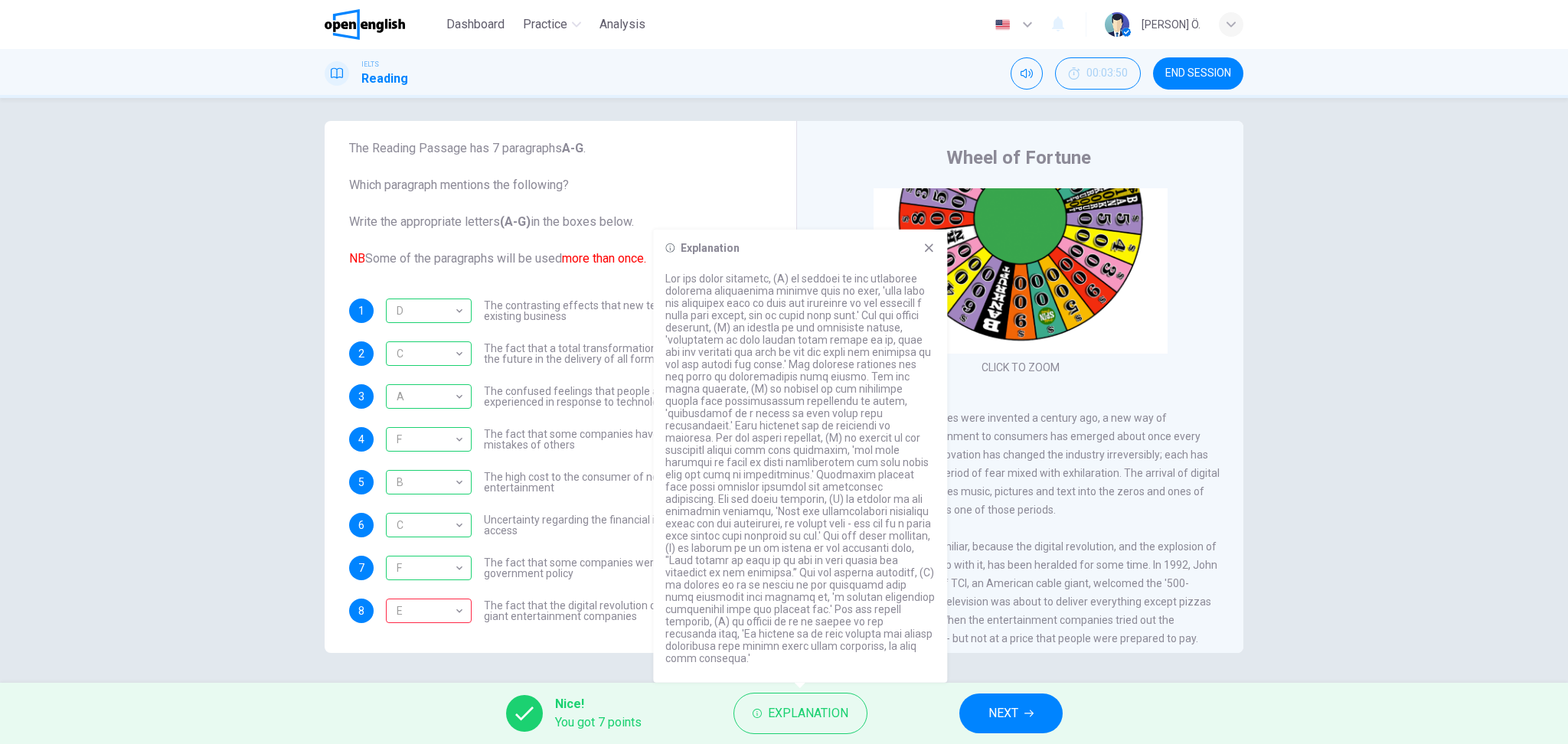 drag, startPoint x: 670, startPoint y: 288, endPoint x: 737, endPoint y: 313, distance: 71.51224 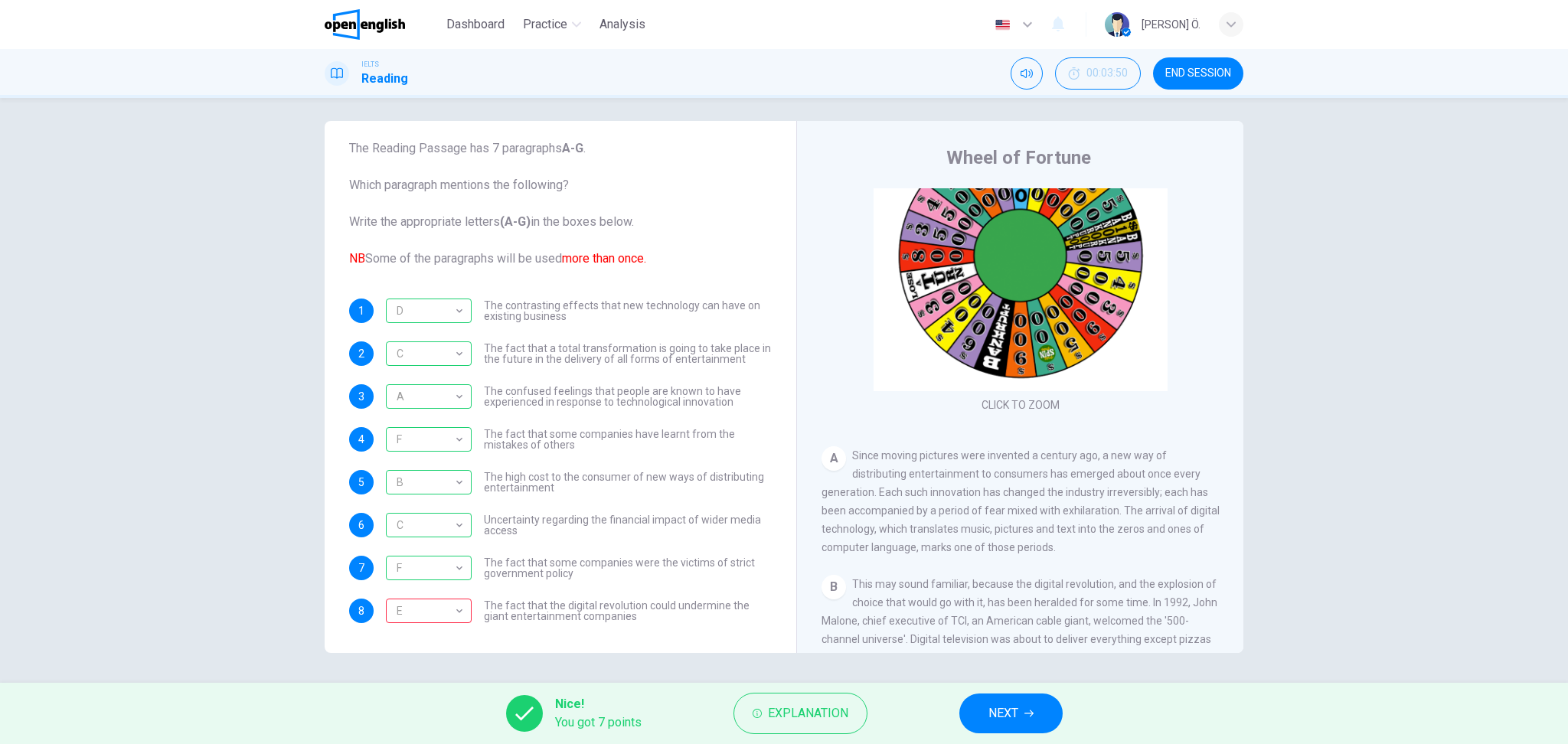 scroll, scrollTop: 0, scrollLeft: 0, axis: both 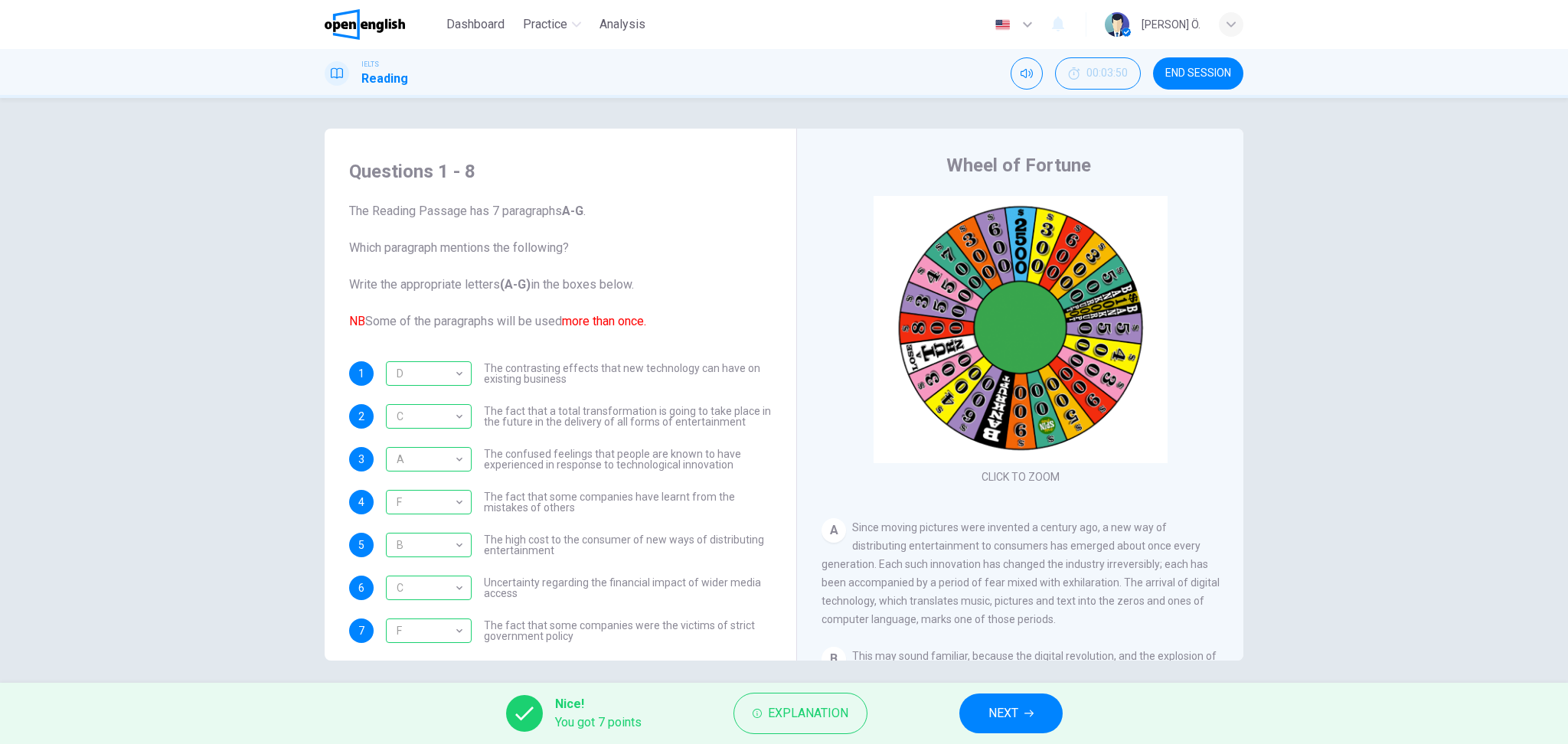 click on "END SESSION" at bounding box center [1198, 73] 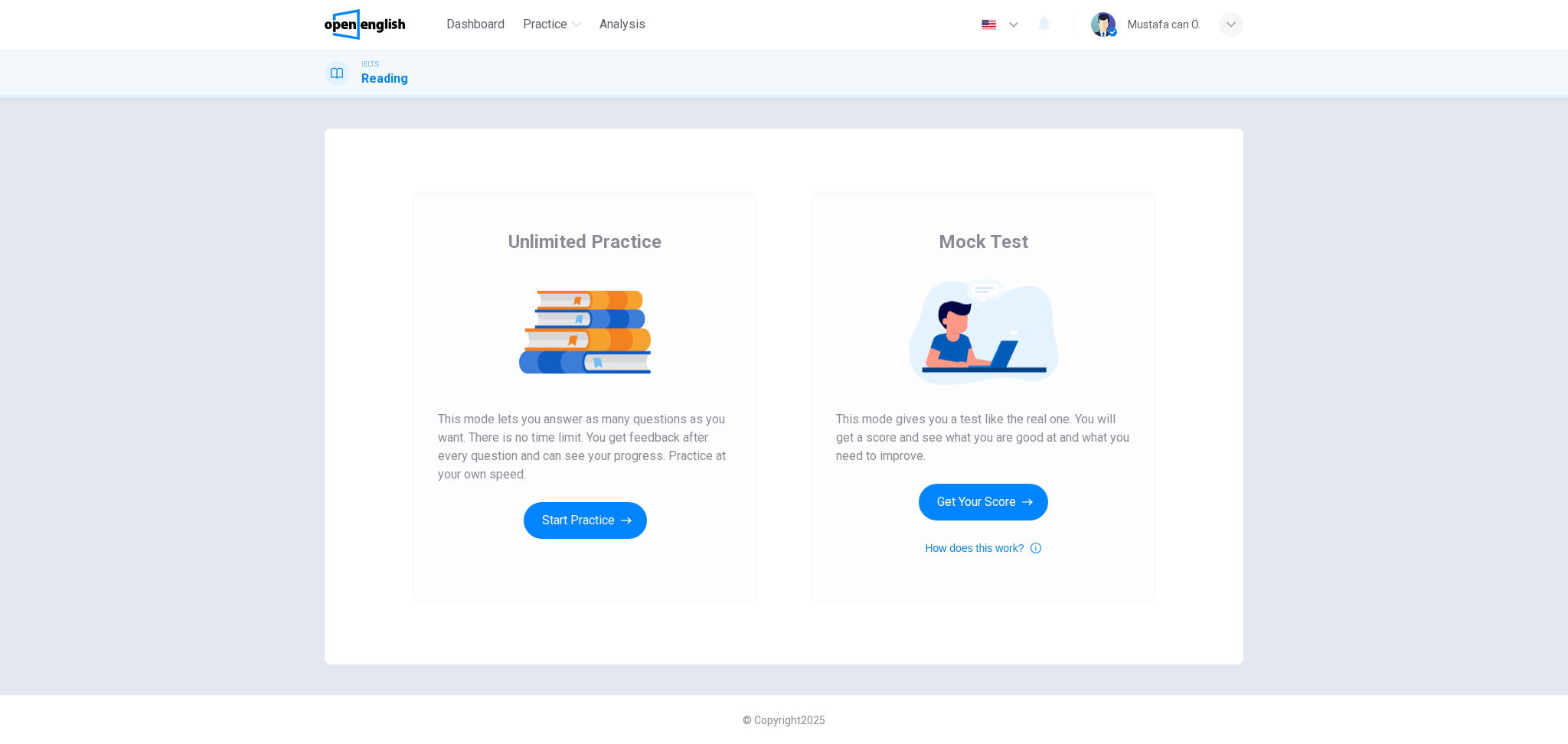 scroll, scrollTop: 0, scrollLeft: 0, axis: both 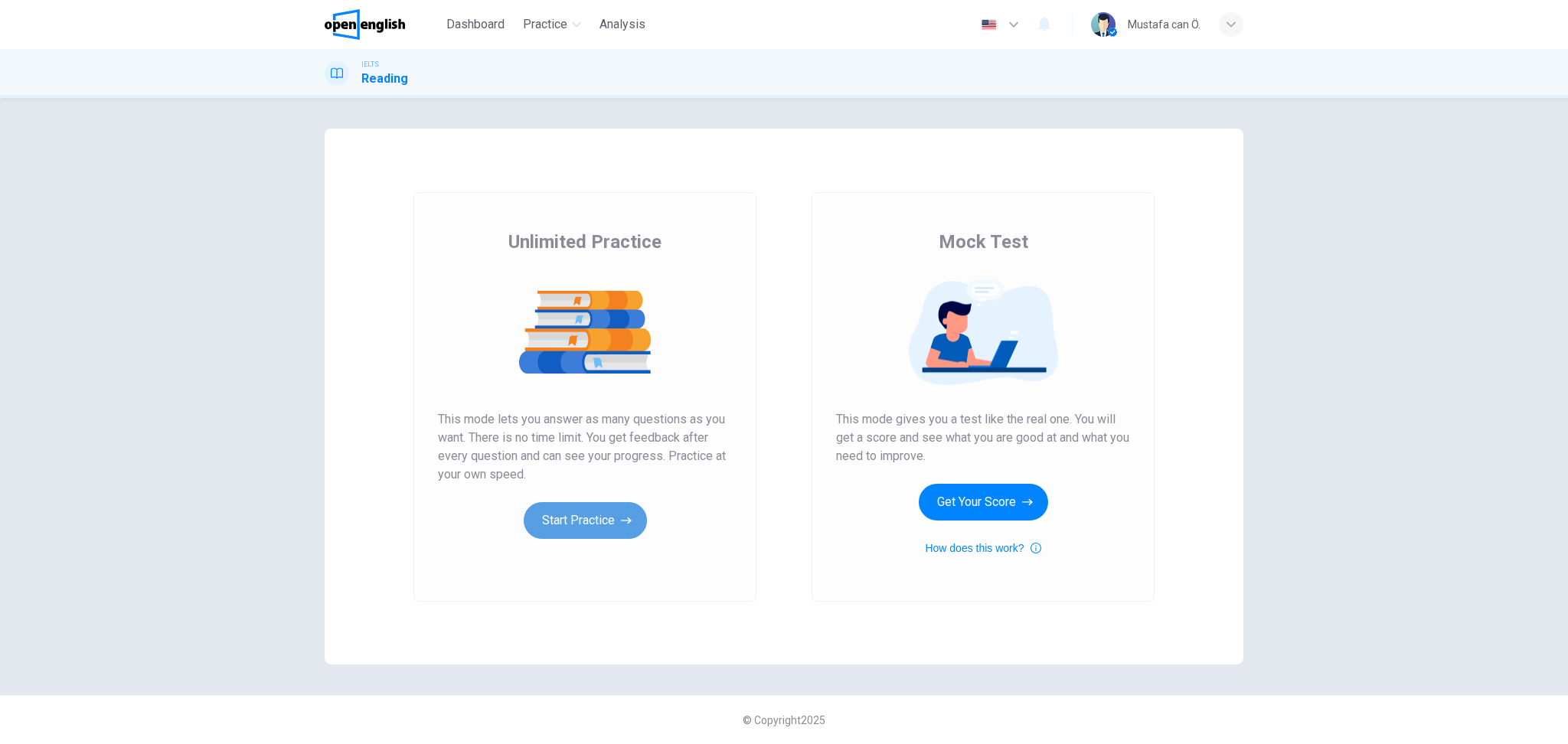 click on "Start Practice" at bounding box center (585, 520) 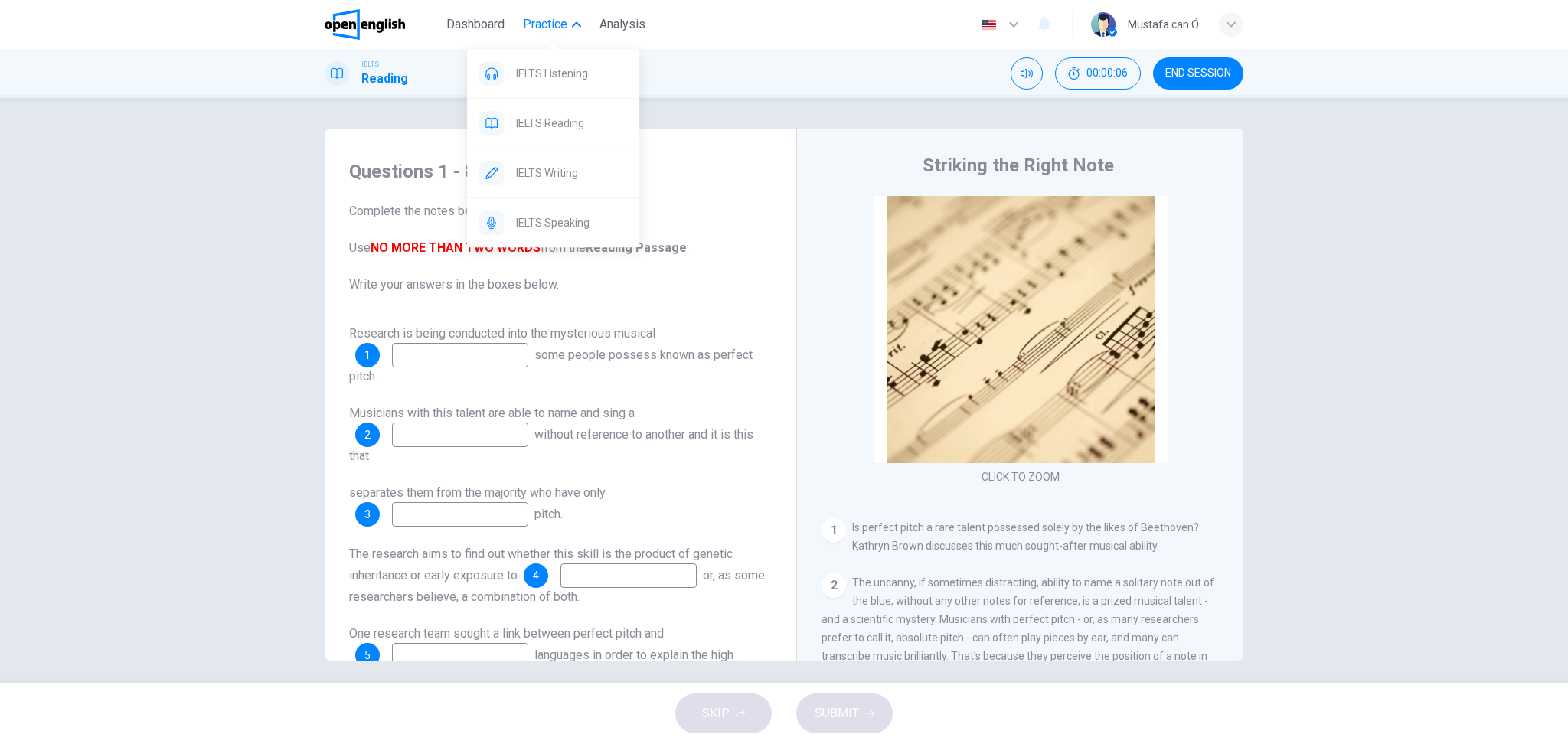 click on "Practice" at bounding box center (545, 24) 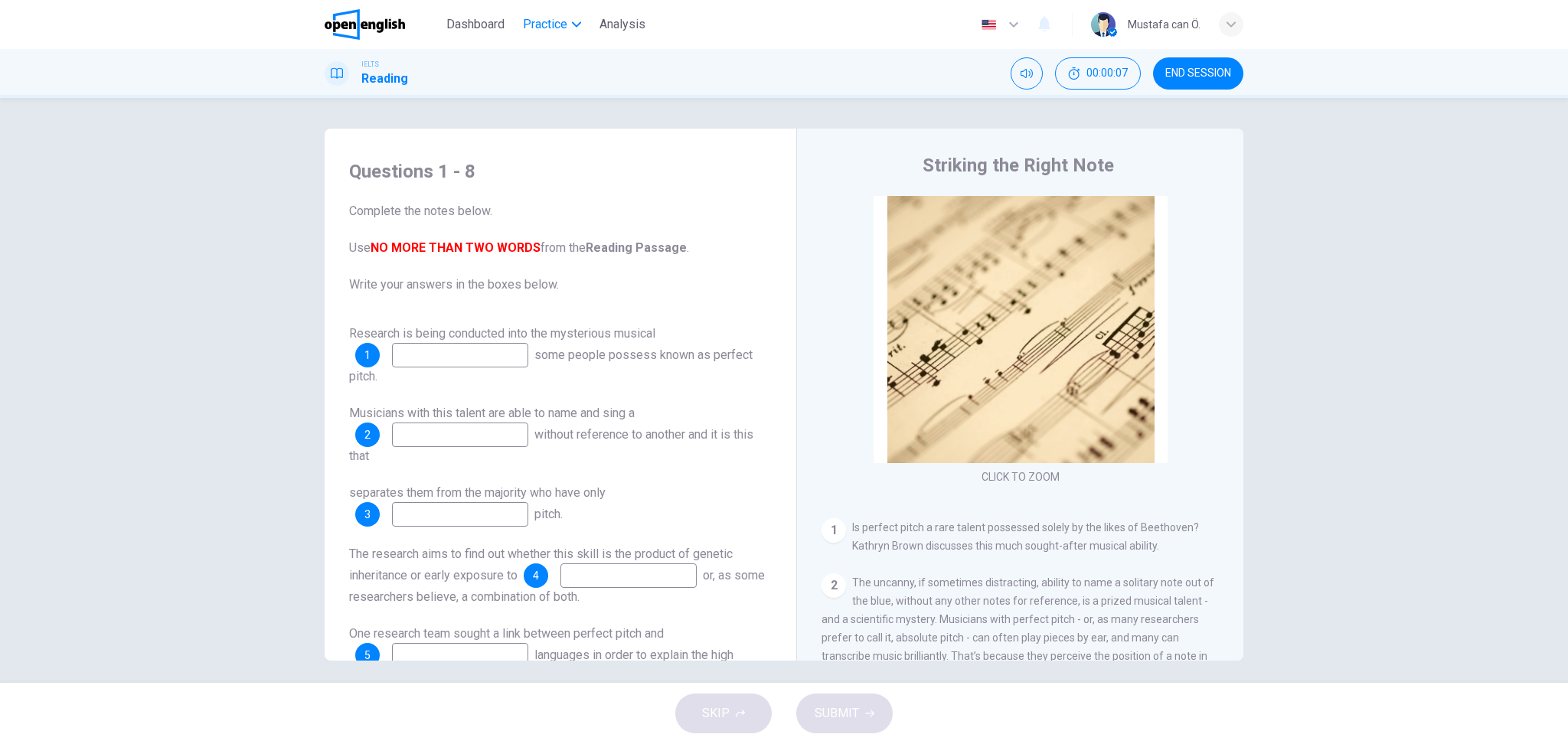 click on "Practice" at bounding box center [545, 24] 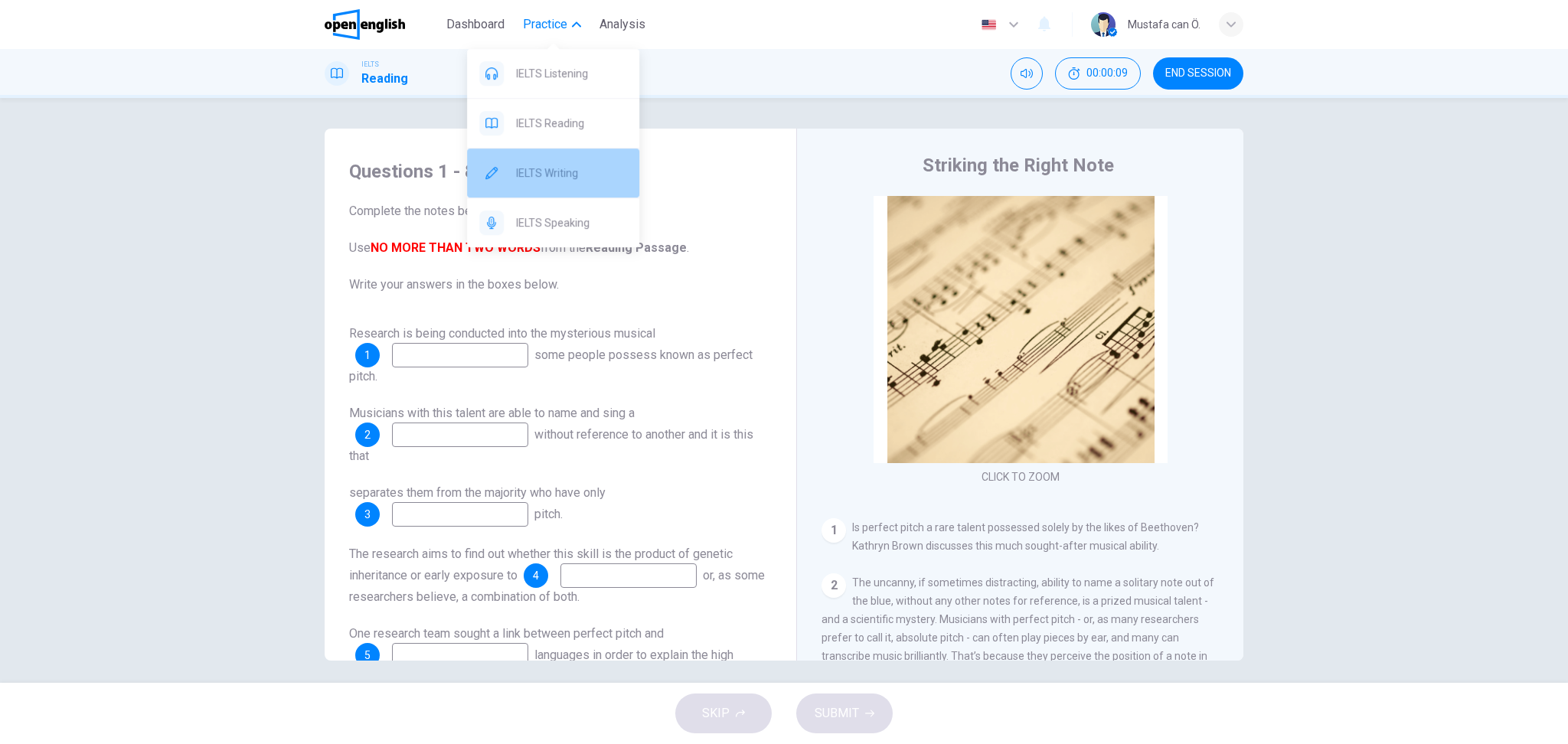 click on "IELTS Writing" at bounding box center [571, 73] 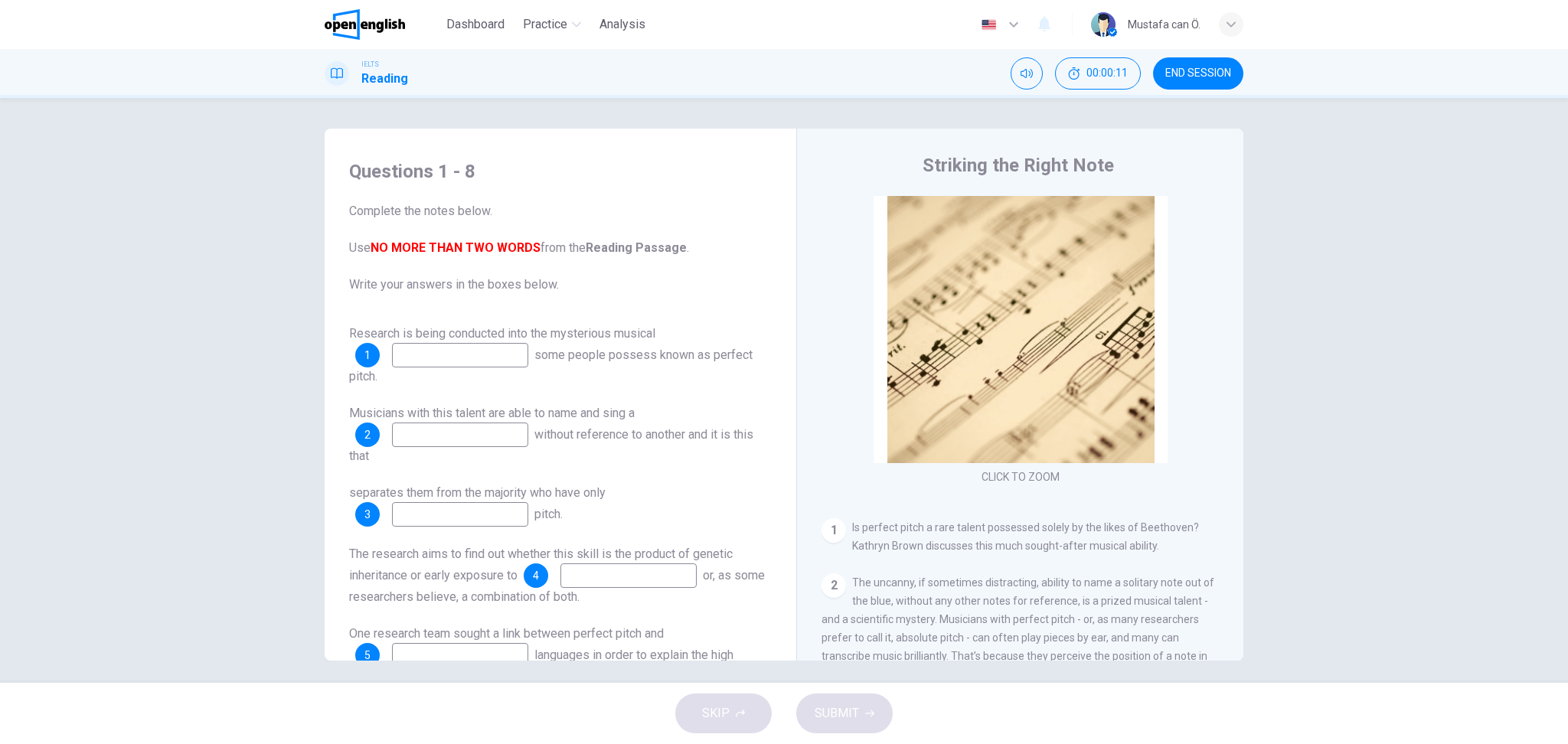 click at bounding box center [364, 24] 